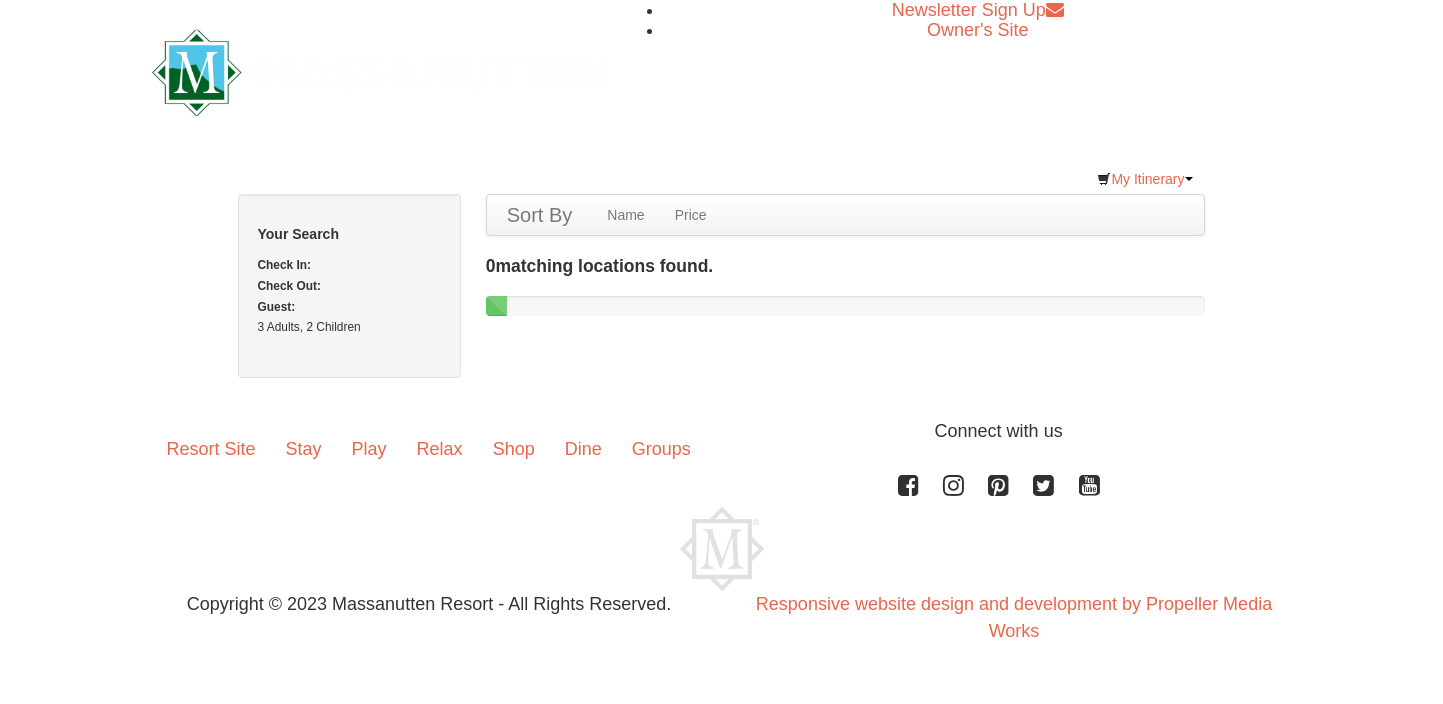 scroll, scrollTop: 0, scrollLeft: 0, axis: both 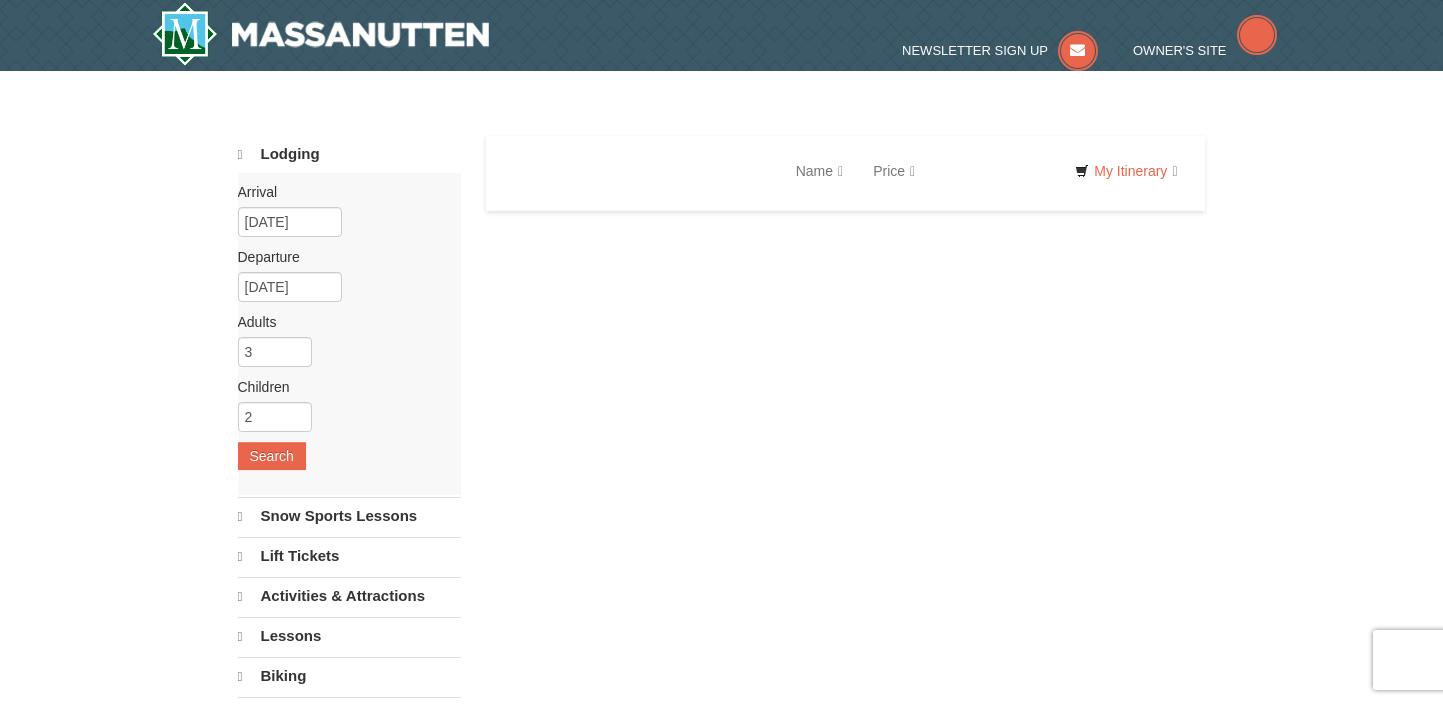 select on "8" 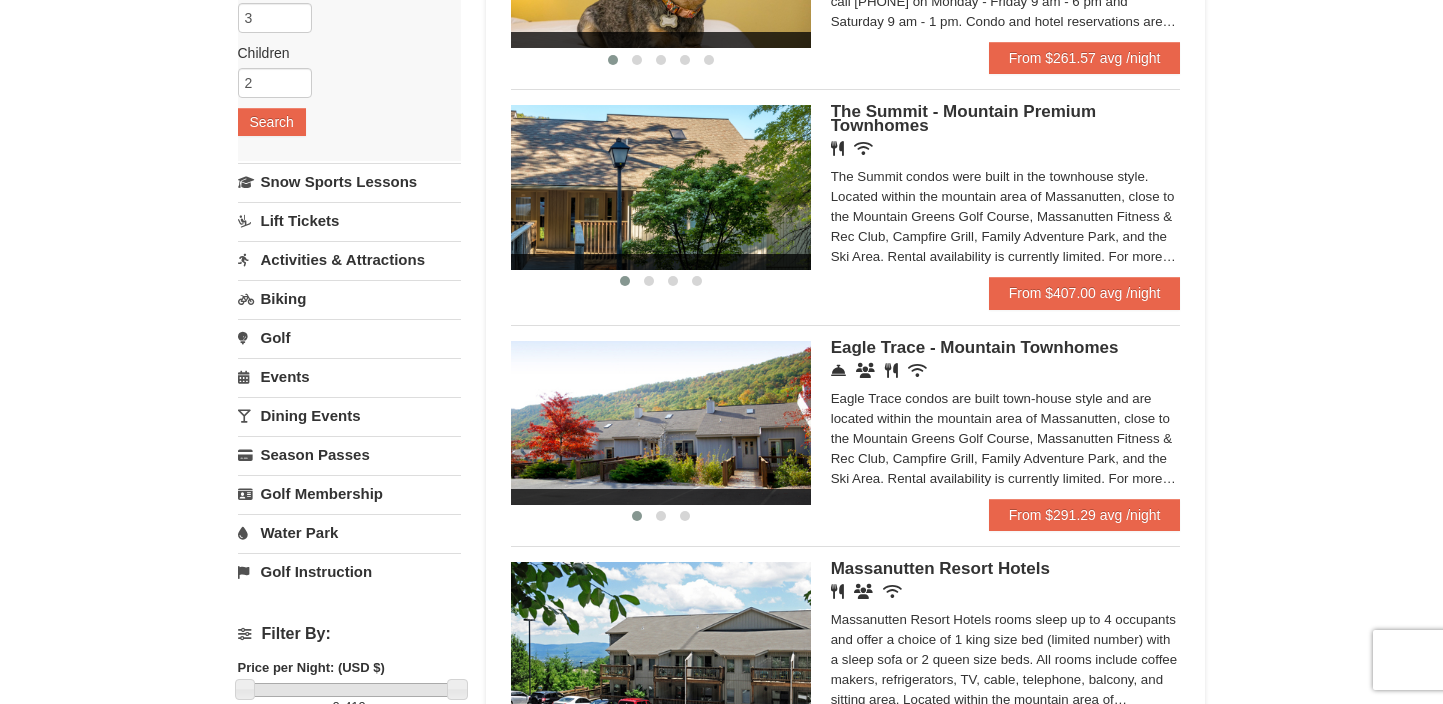scroll, scrollTop: 335, scrollLeft: 0, axis: vertical 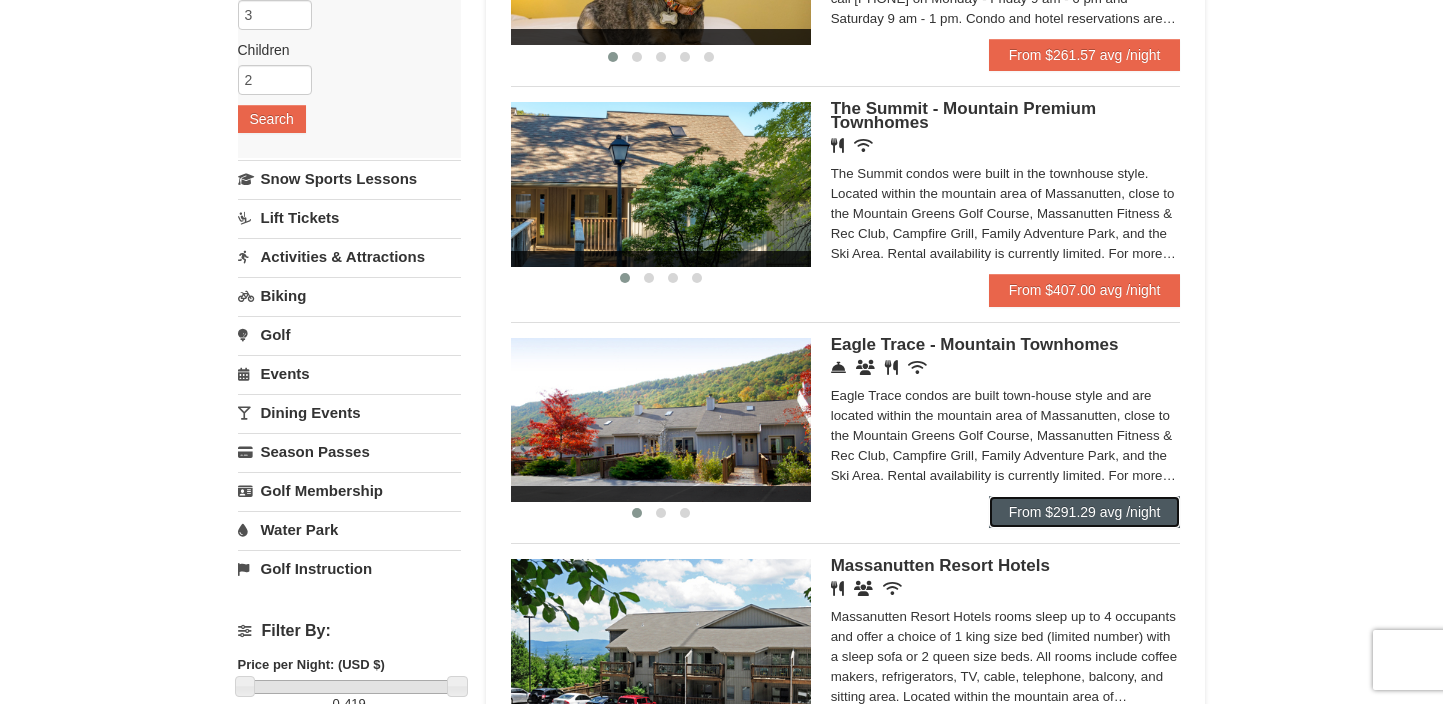 click on "From $291.29 avg /night" at bounding box center [1085, 512] 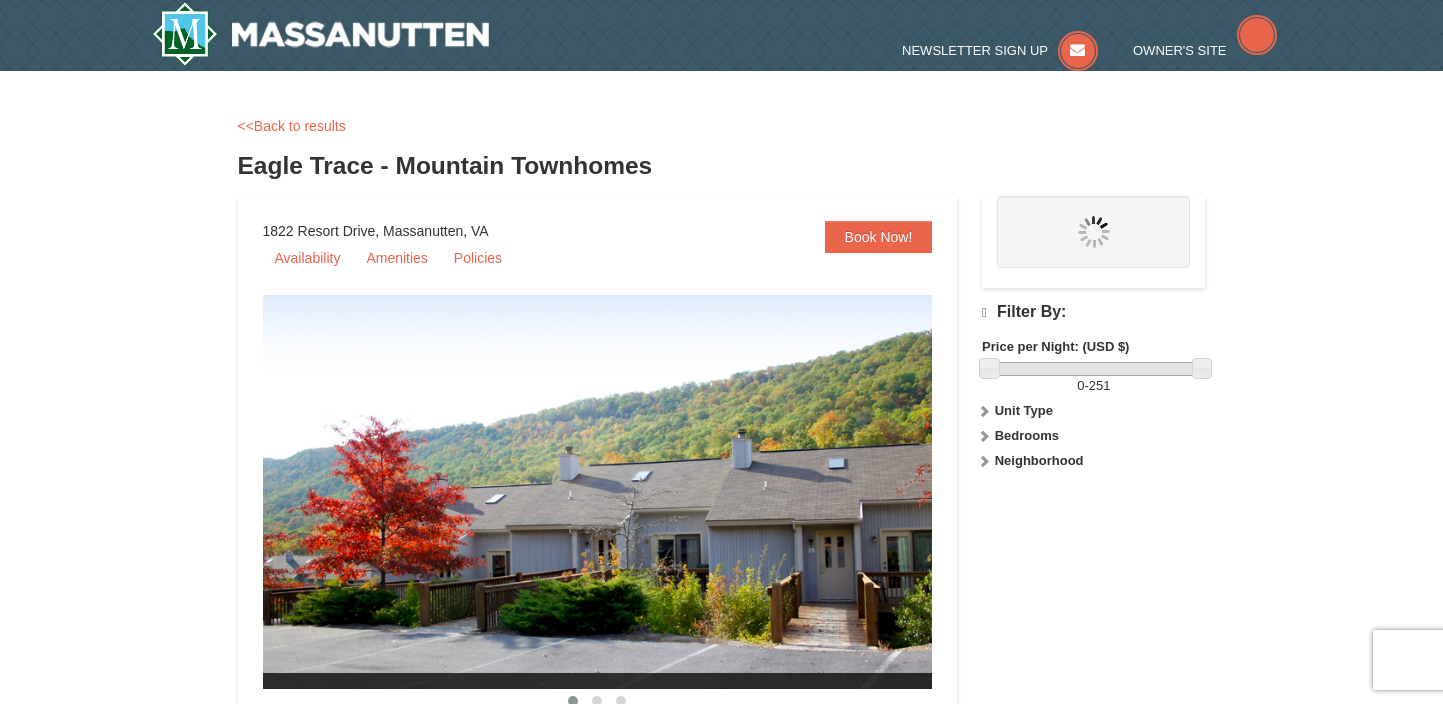 scroll, scrollTop: 0, scrollLeft: 0, axis: both 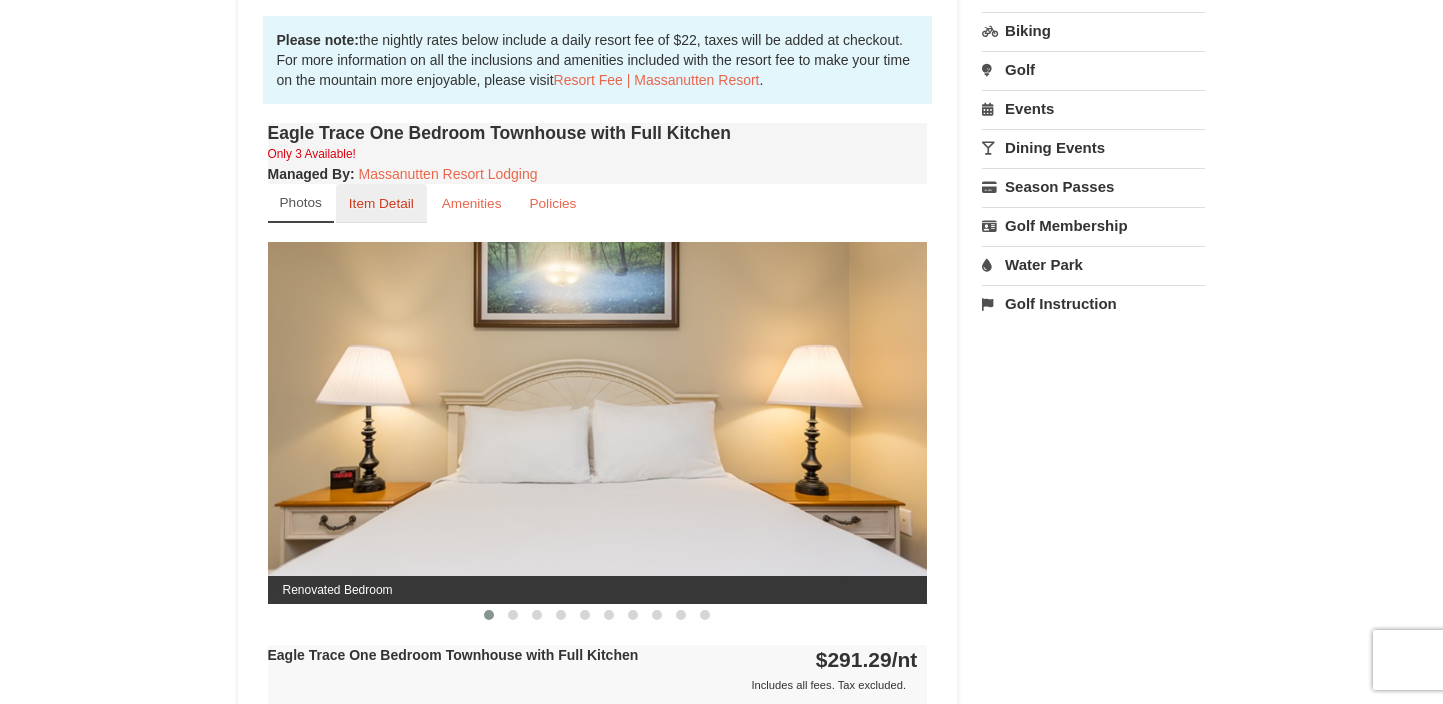 click on "Item Detail" at bounding box center (381, 203) 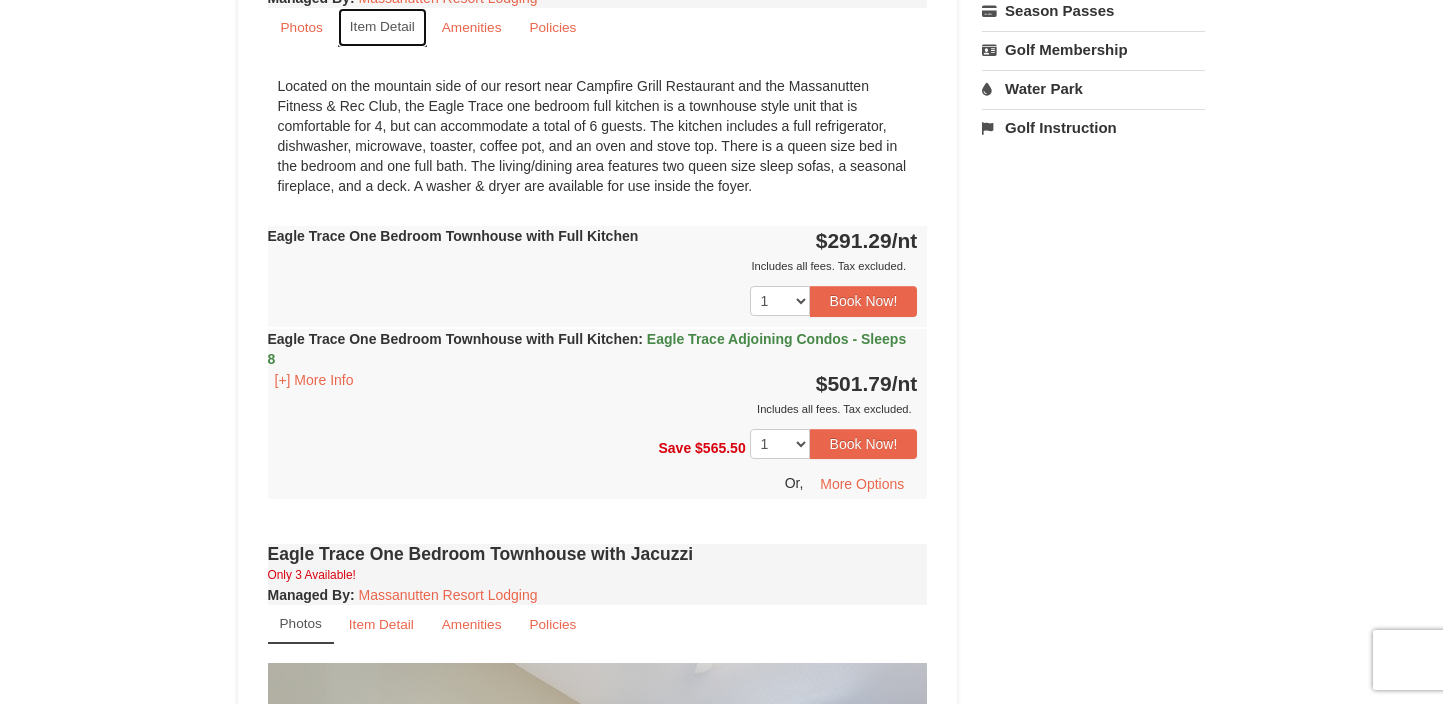 scroll, scrollTop: 820, scrollLeft: 0, axis: vertical 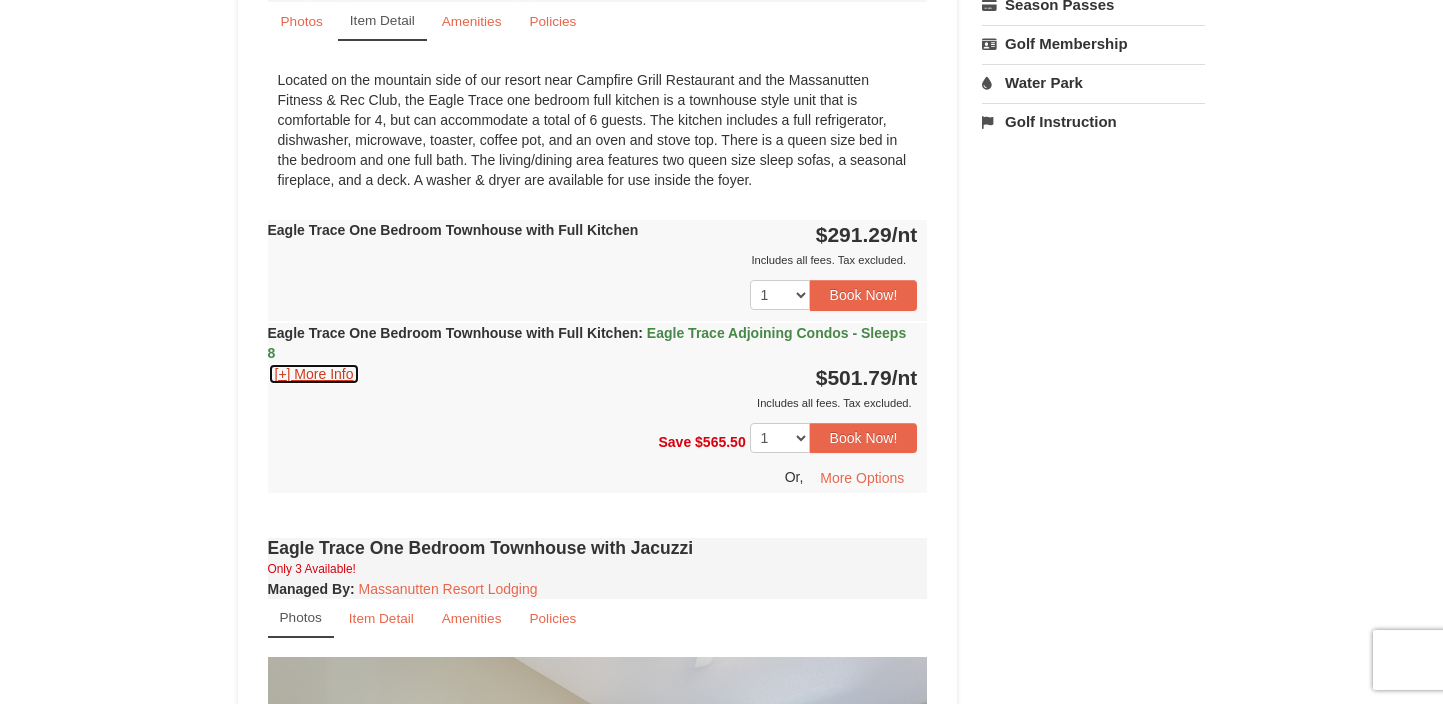 click on "[+] More Info" at bounding box center (314, 374) 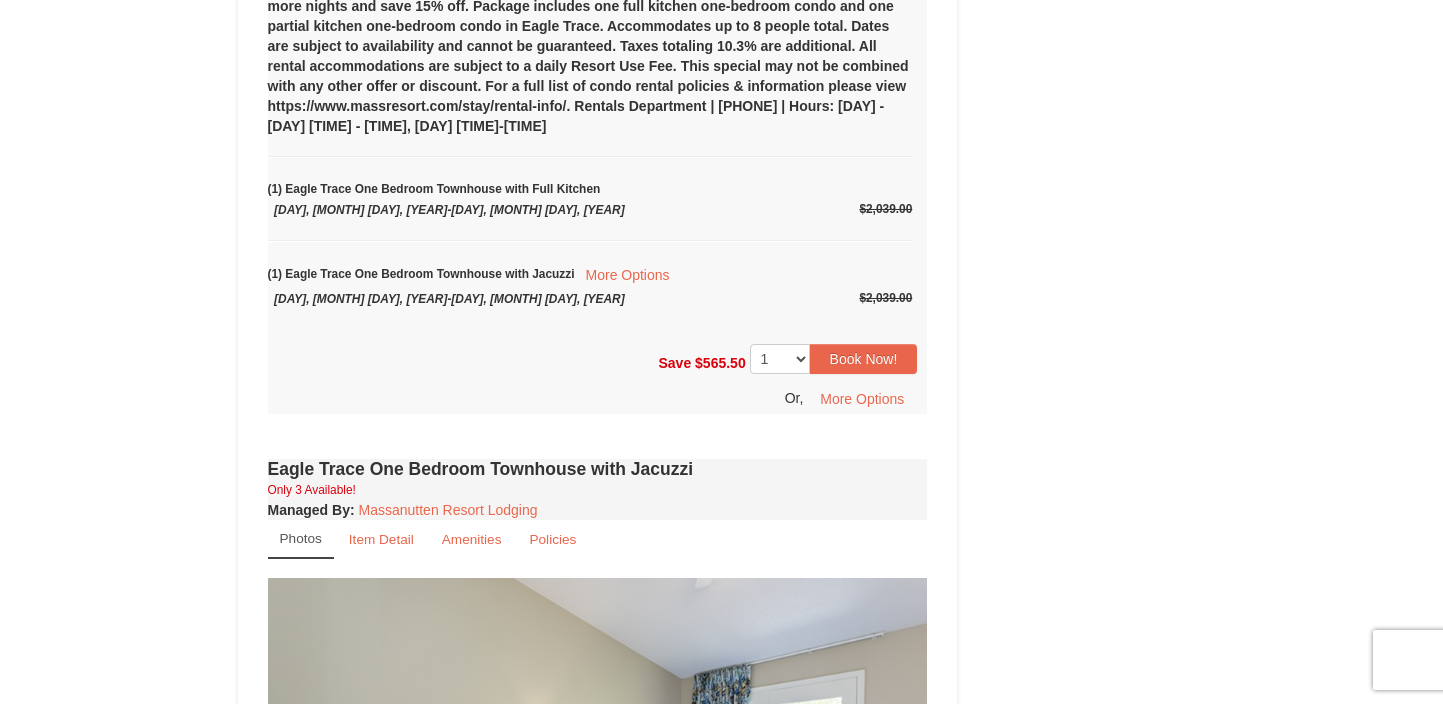 scroll, scrollTop: 1274, scrollLeft: 0, axis: vertical 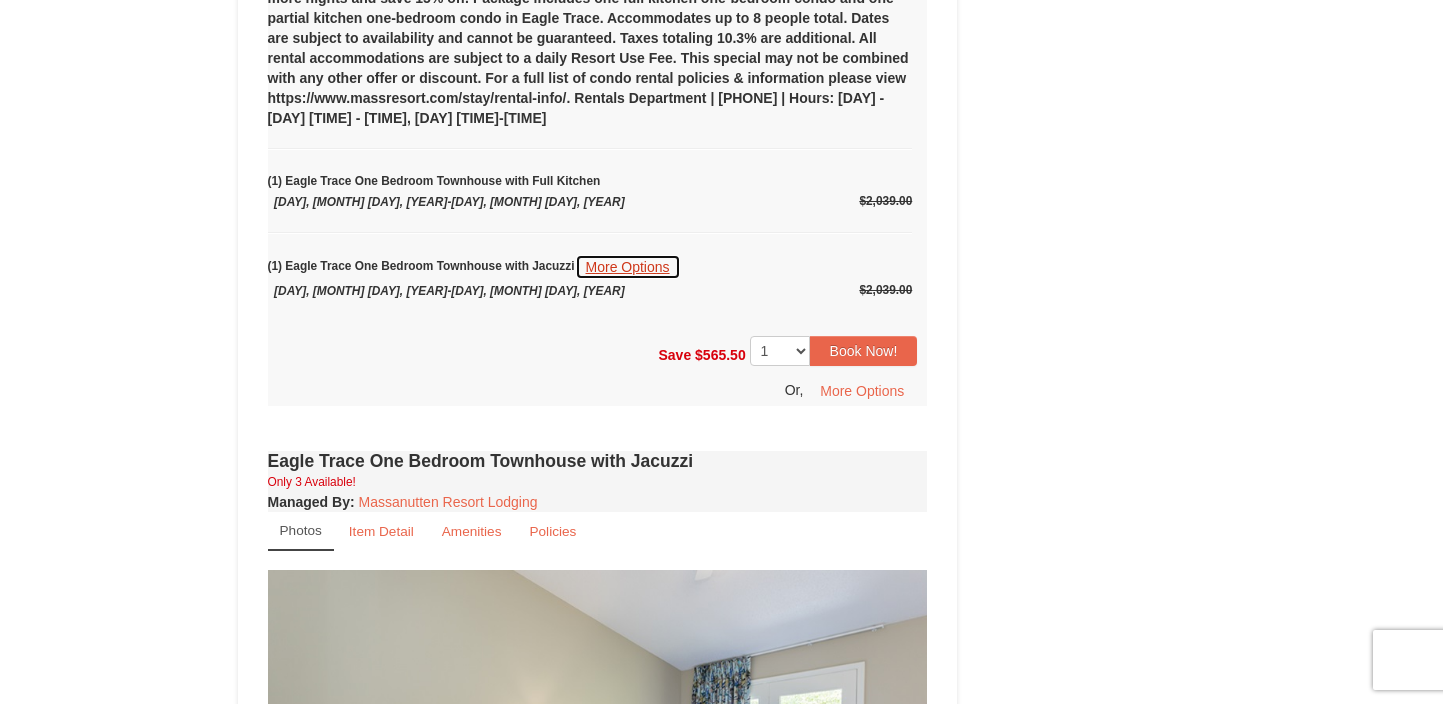 click on "More Options" at bounding box center (628, 267) 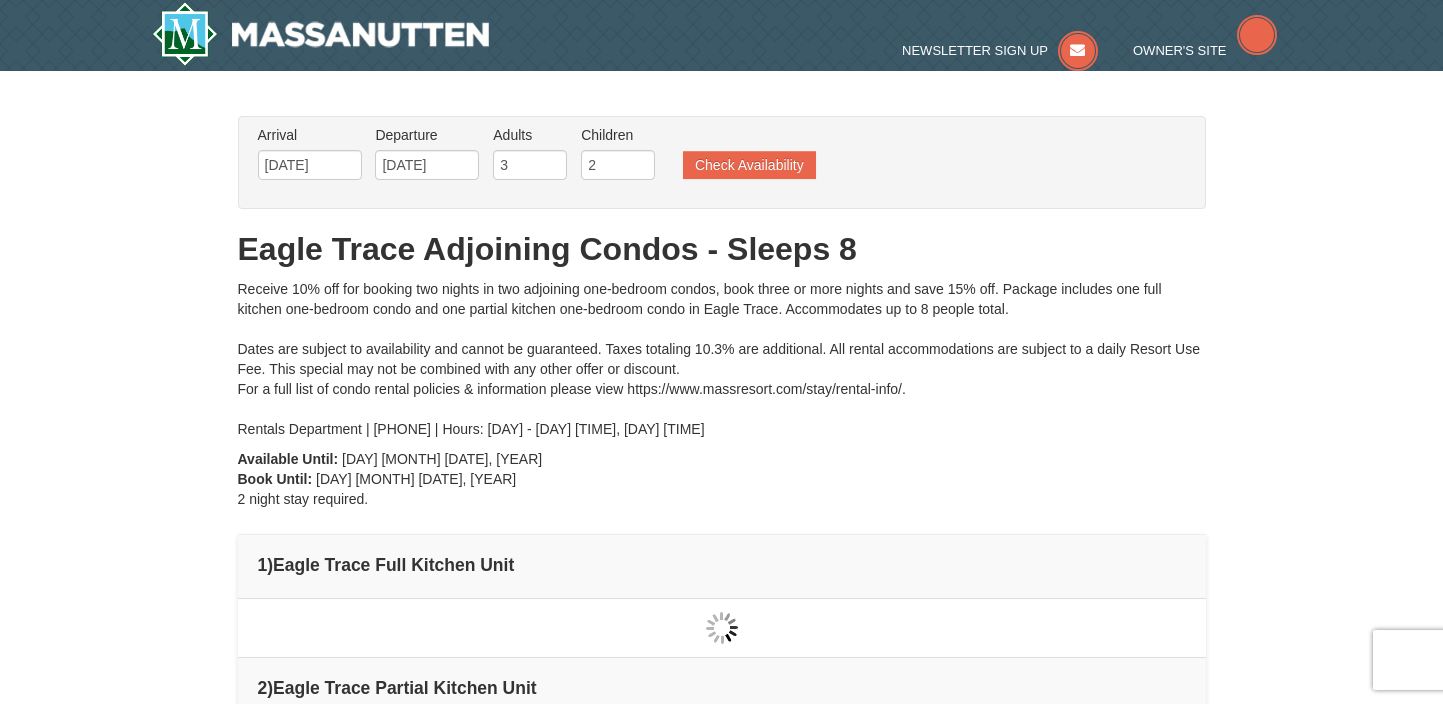 scroll, scrollTop: 0, scrollLeft: 0, axis: both 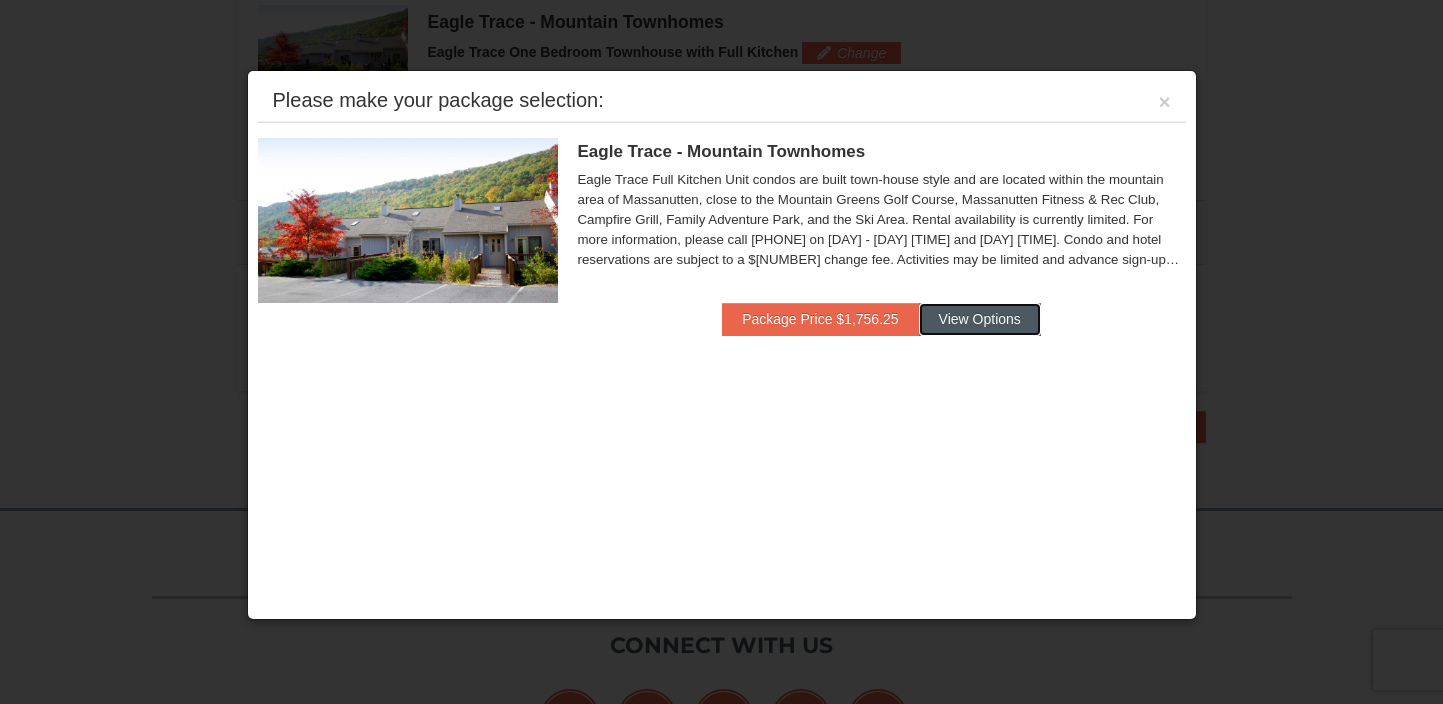 click on "View Options" at bounding box center (980, 319) 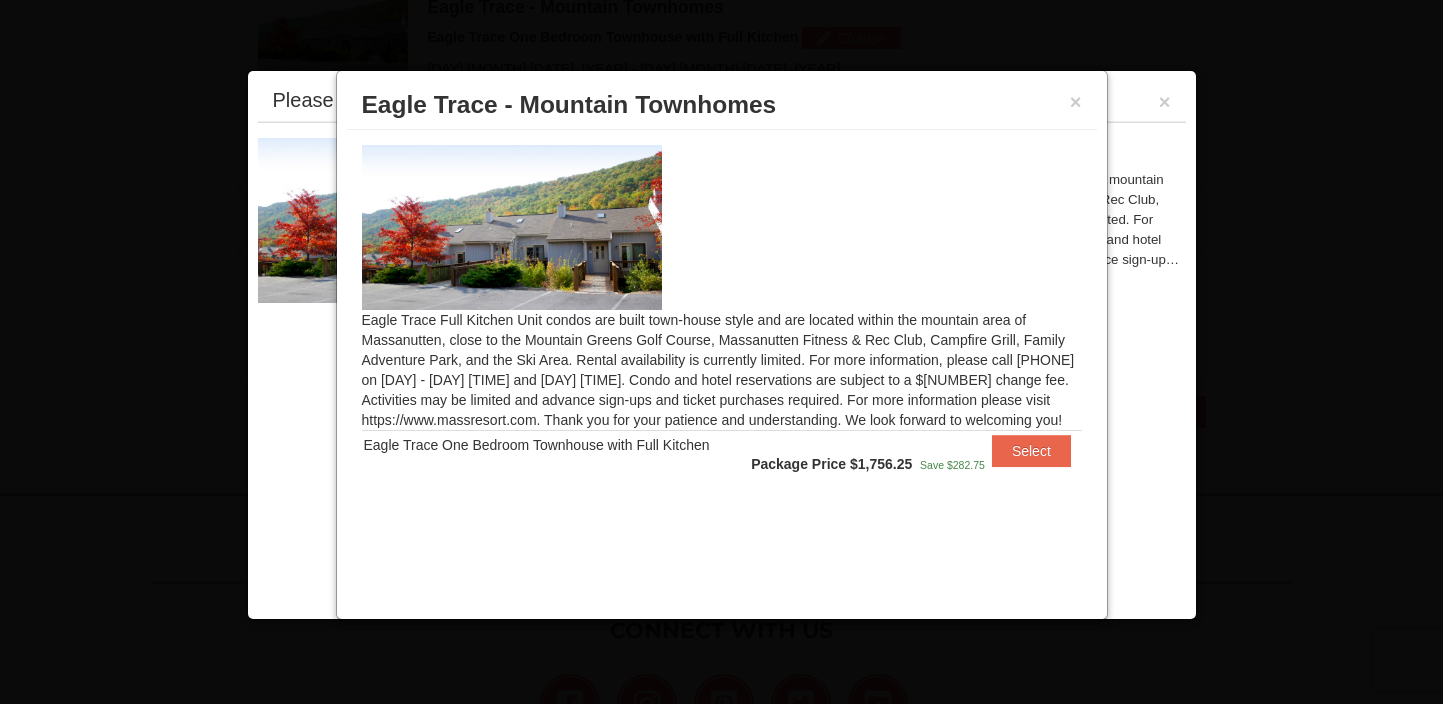 scroll, scrollTop: 629, scrollLeft: 0, axis: vertical 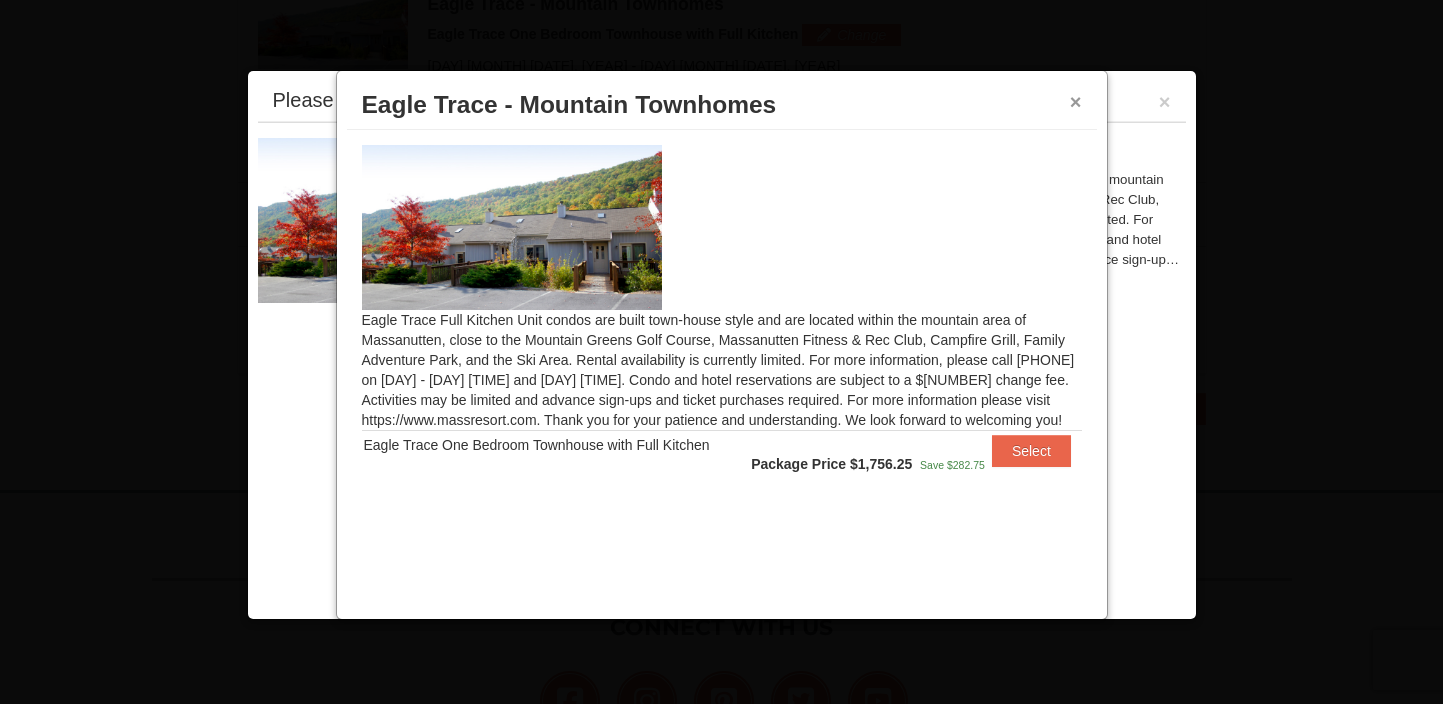 click on "×" at bounding box center (1076, 102) 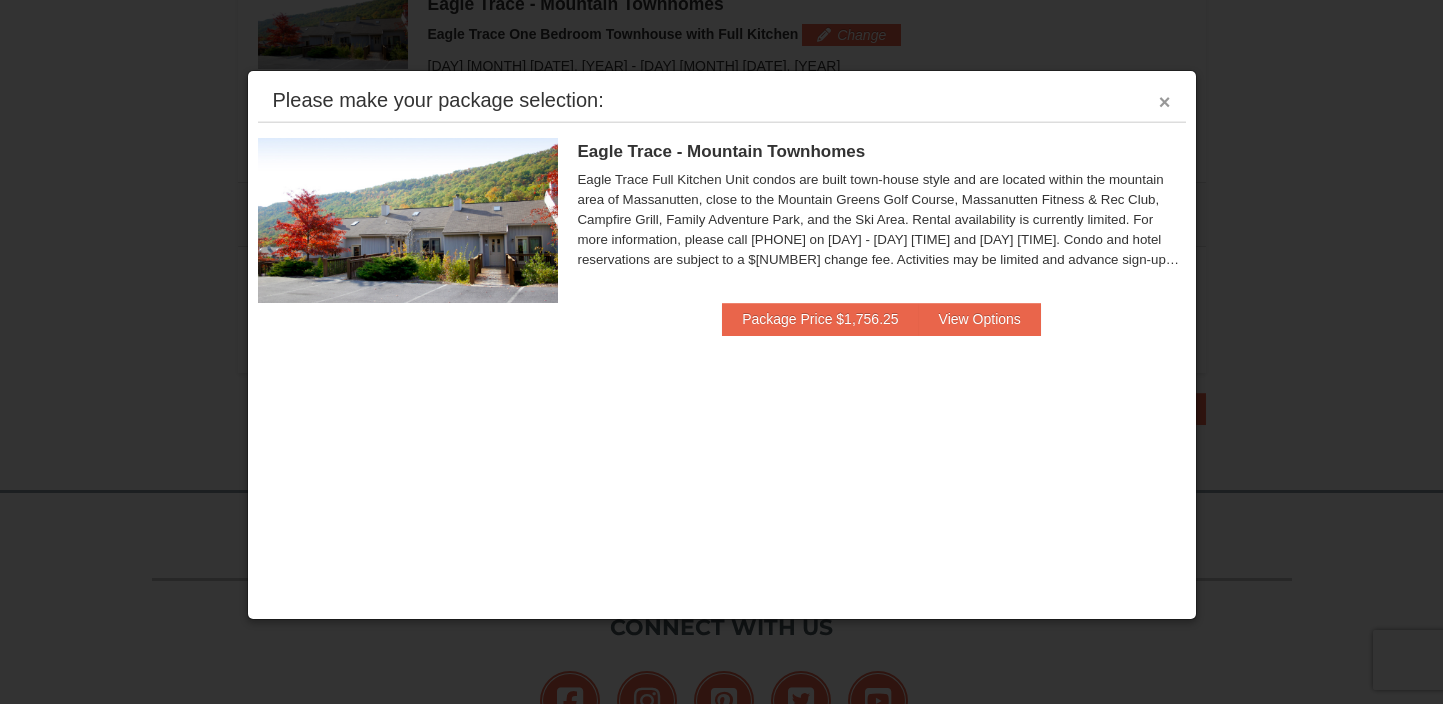 click on "×" at bounding box center (1165, 102) 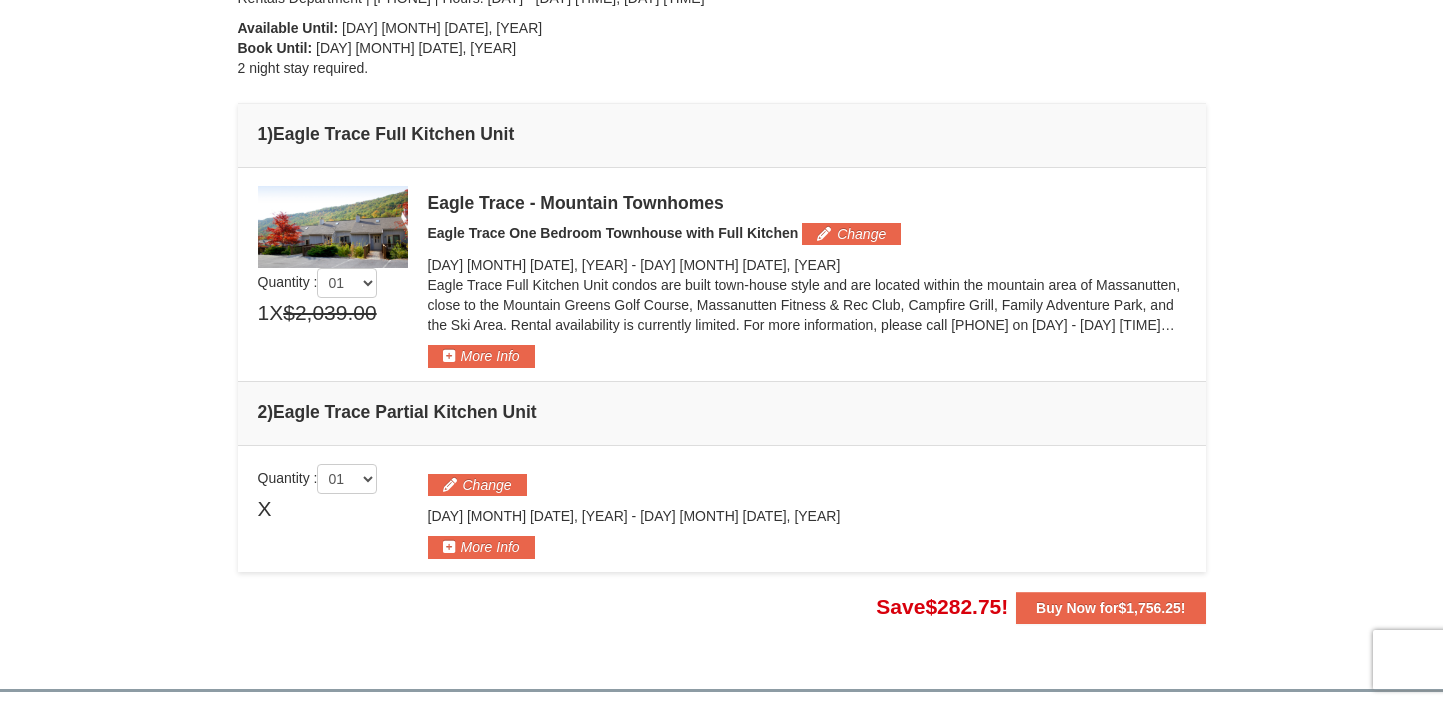 scroll, scrollTop: 429, scrollLeft: 0, axis: vertical 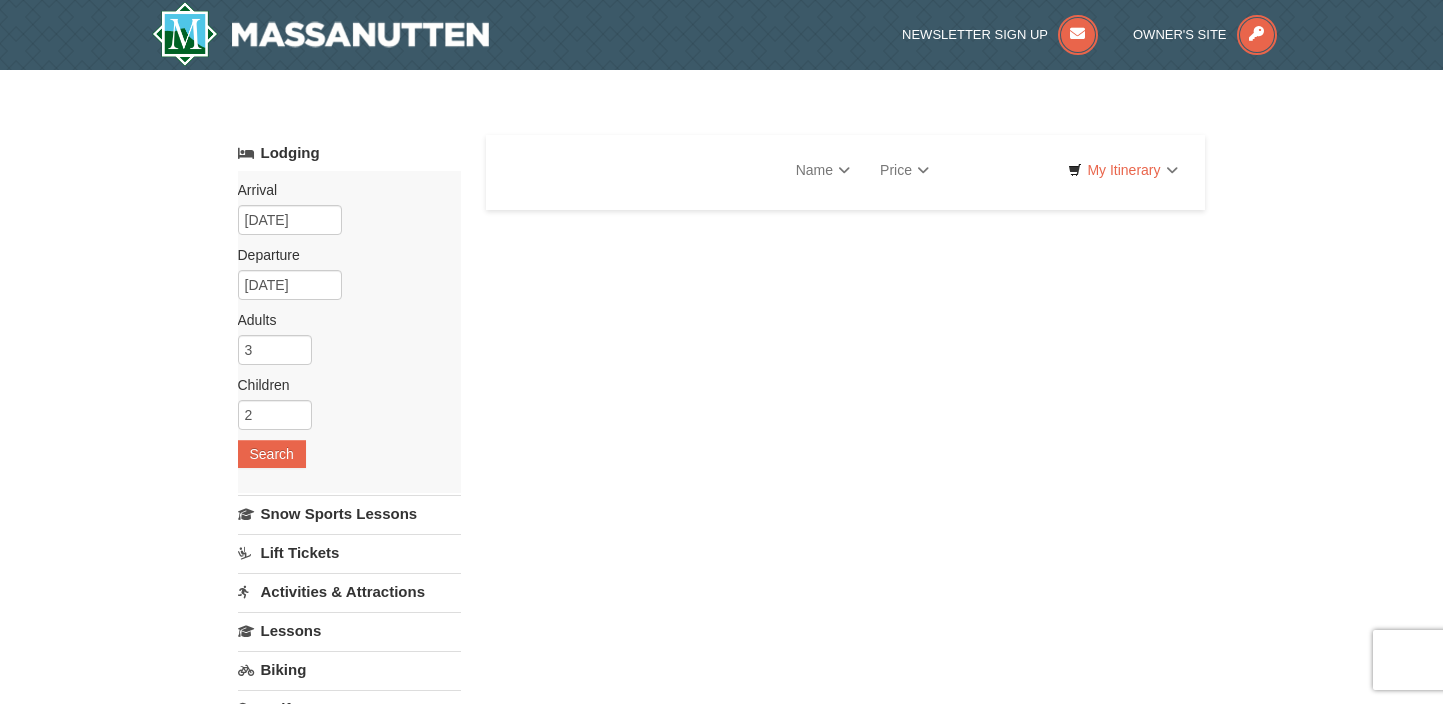select on "8" 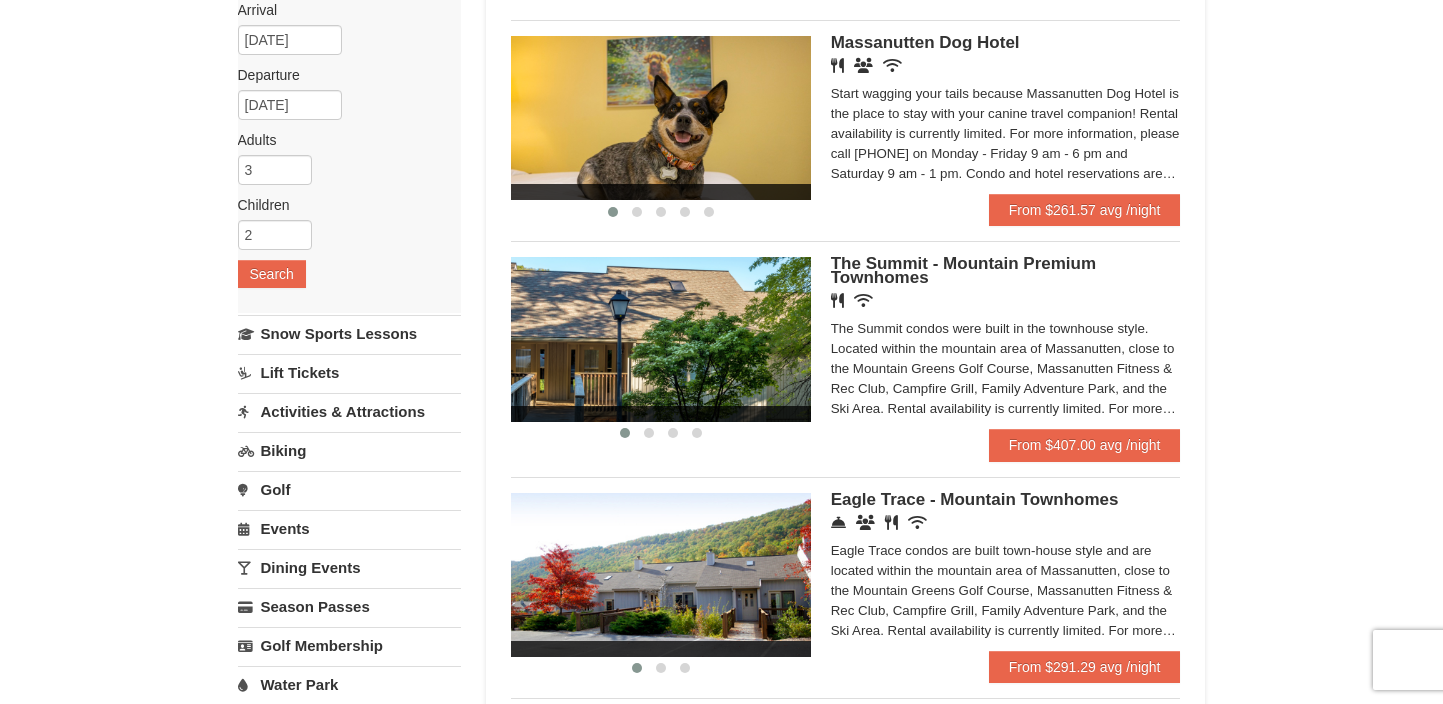 scroll, scrollTop: 182, scrollLeft: 0, axis: vertical 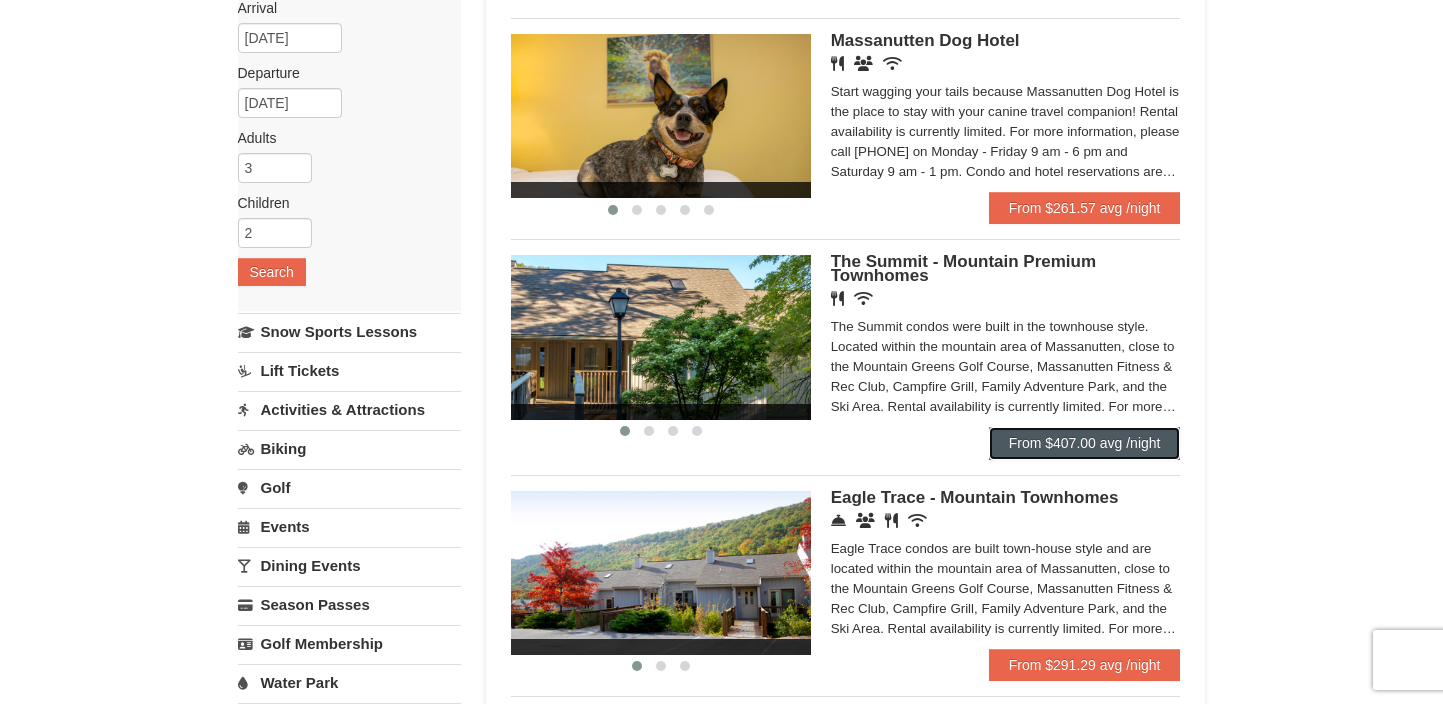 click on "From $407.00 avg /night" at bounding box center [1085, 443] 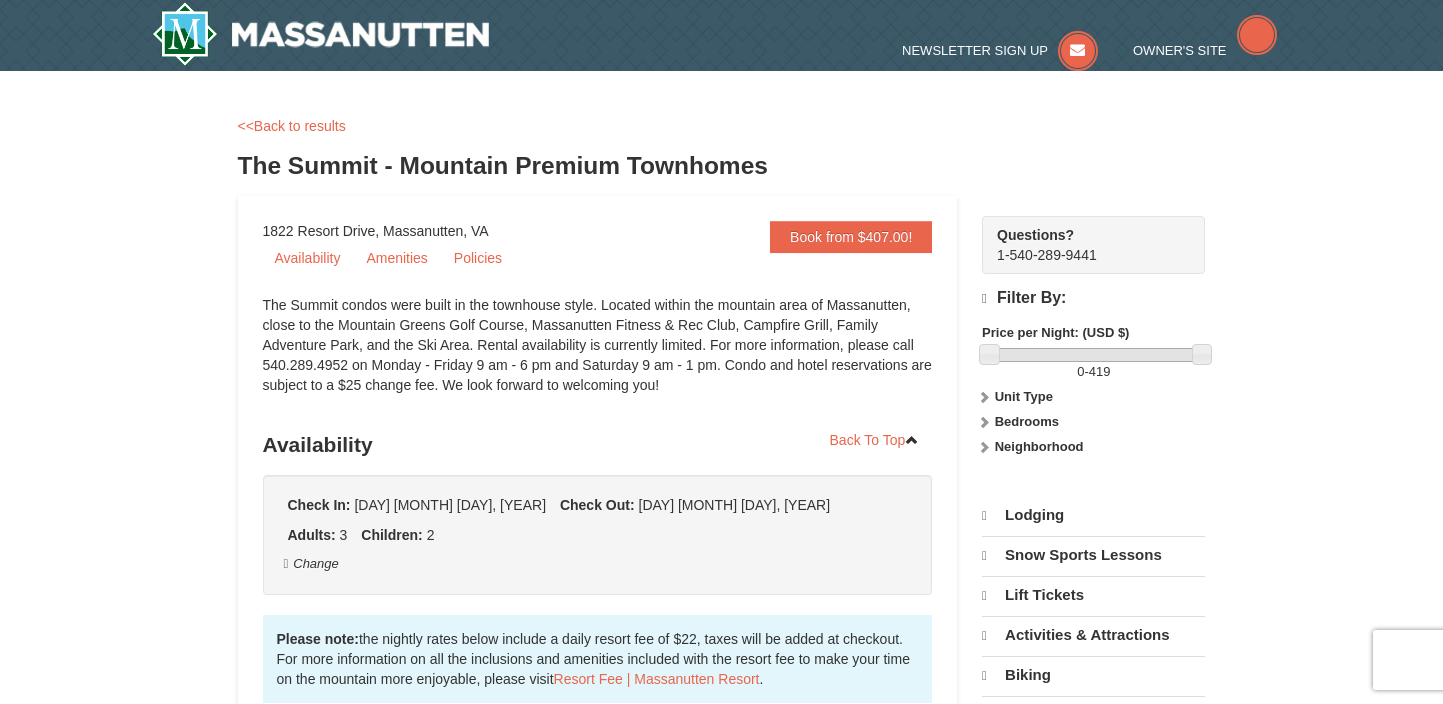 scroll, scrollTop: 0, scrollLeft: 0, axis: both 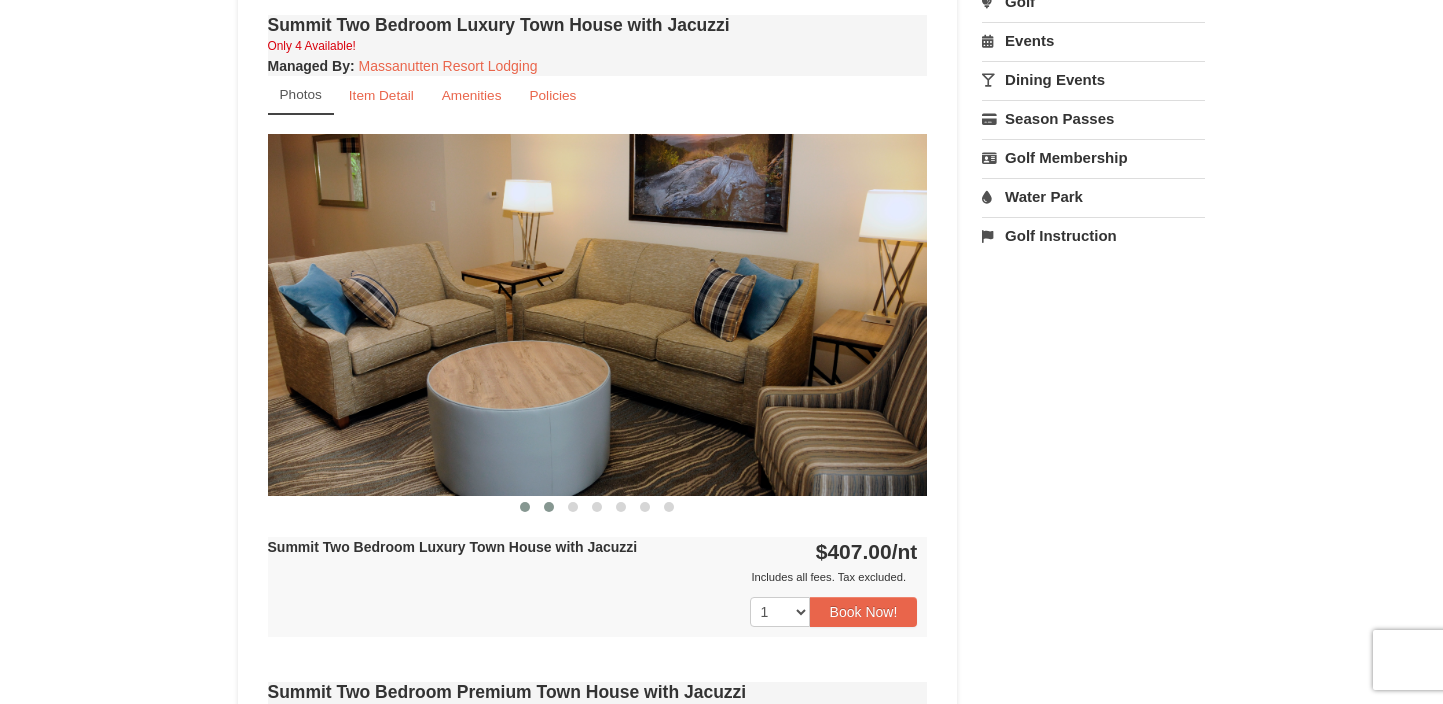 click at bounding box center (549, 507) 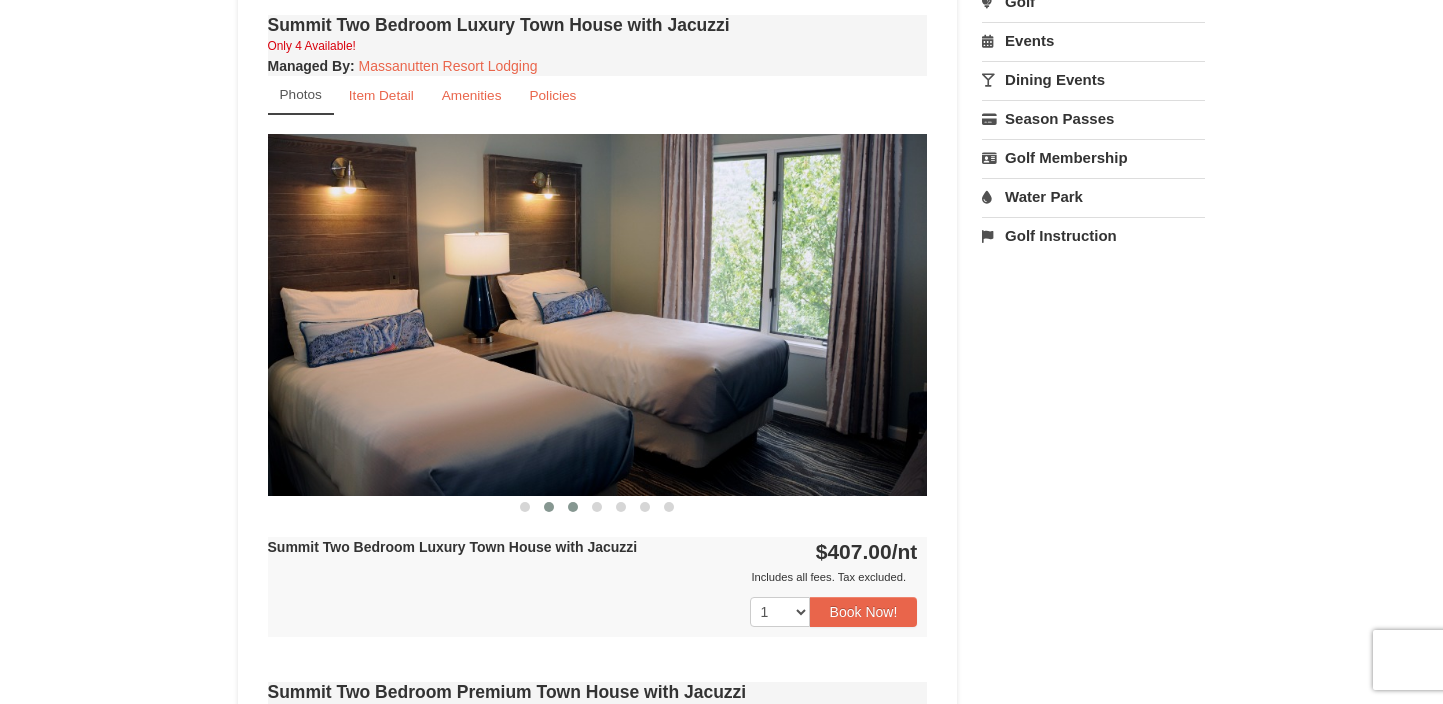 click at bounding box center (573, 507) 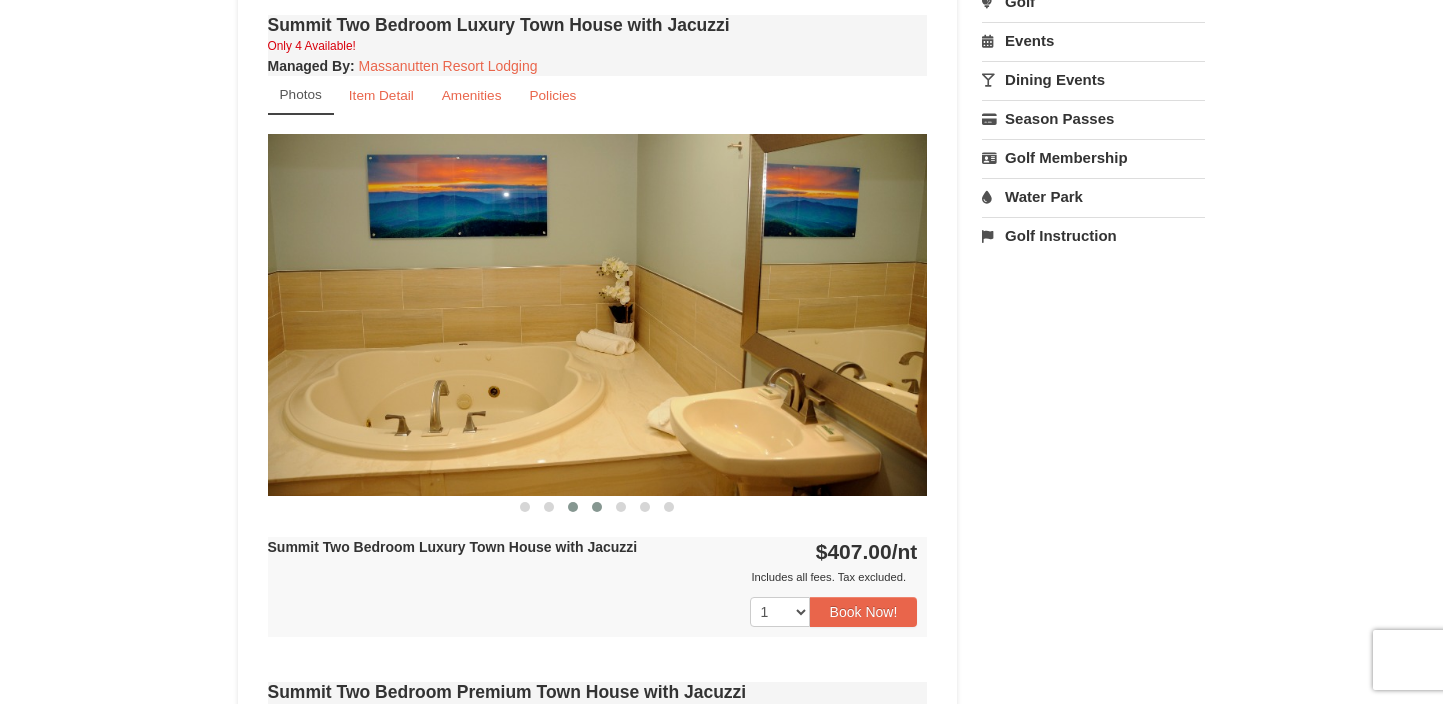 click at bounding box center [597, 507] 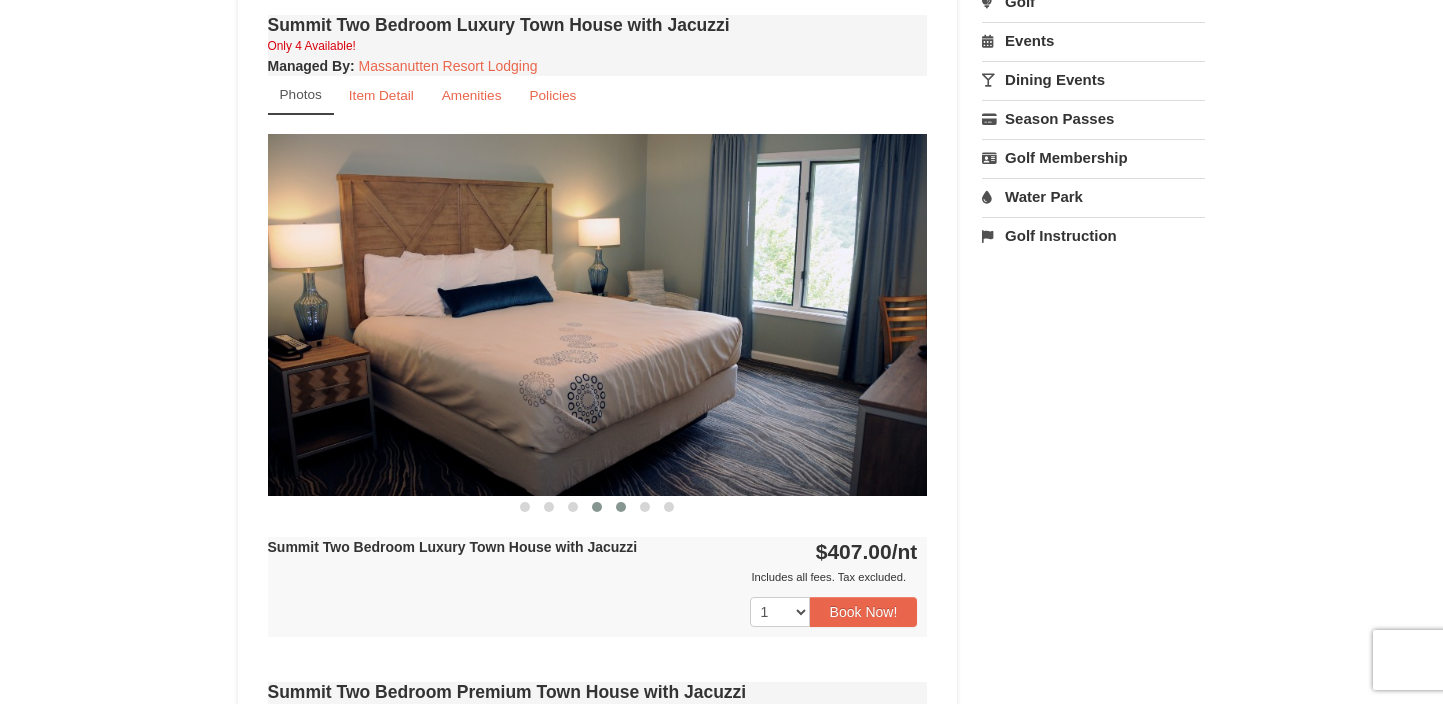 click at bounding box center (621, 507) 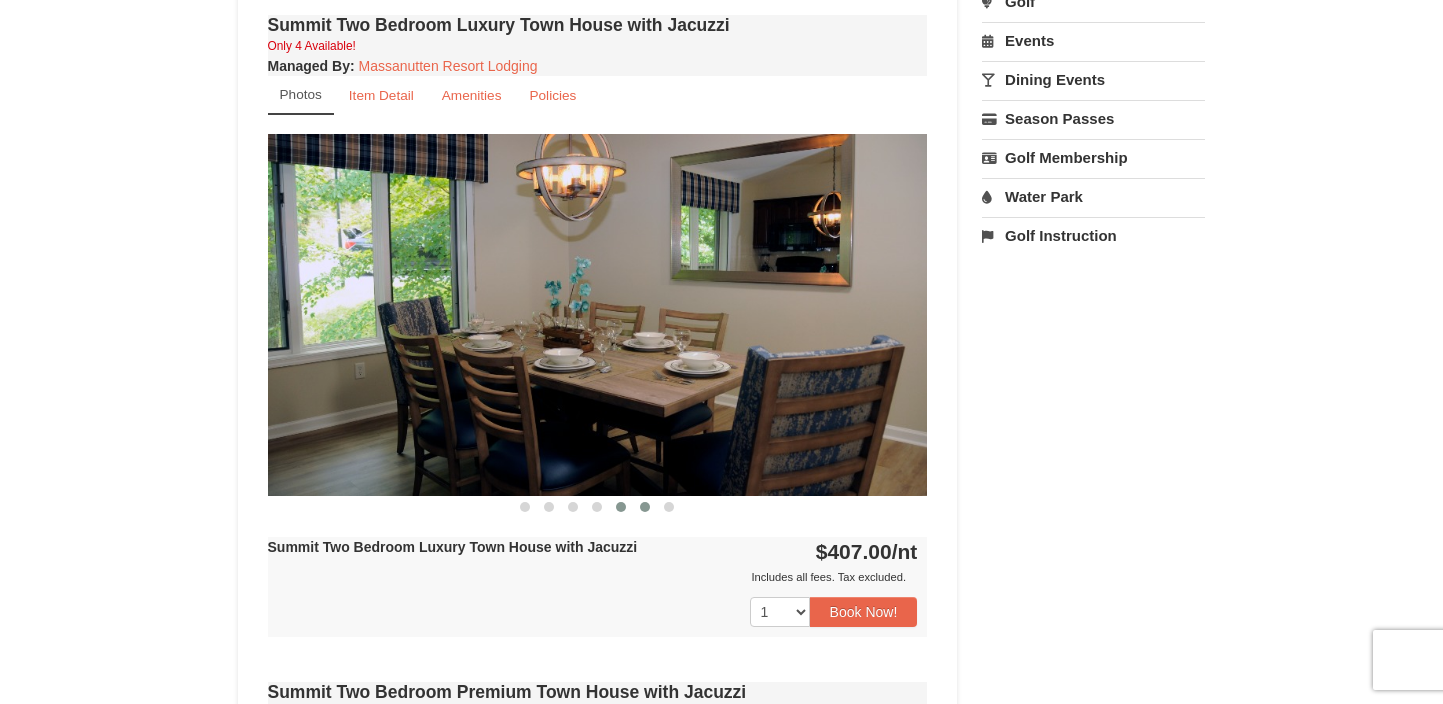 click at bounding box center (645, 507) 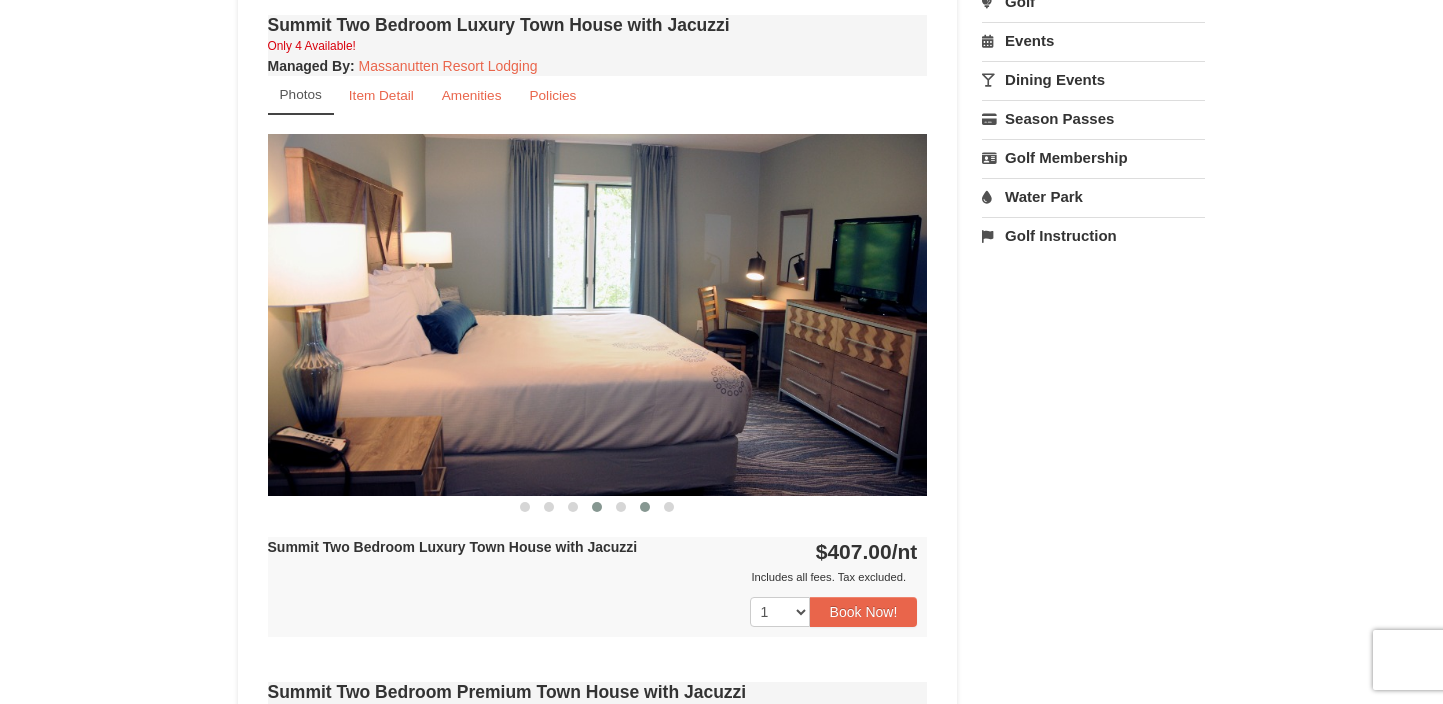 click at bounding box center (597, 507) 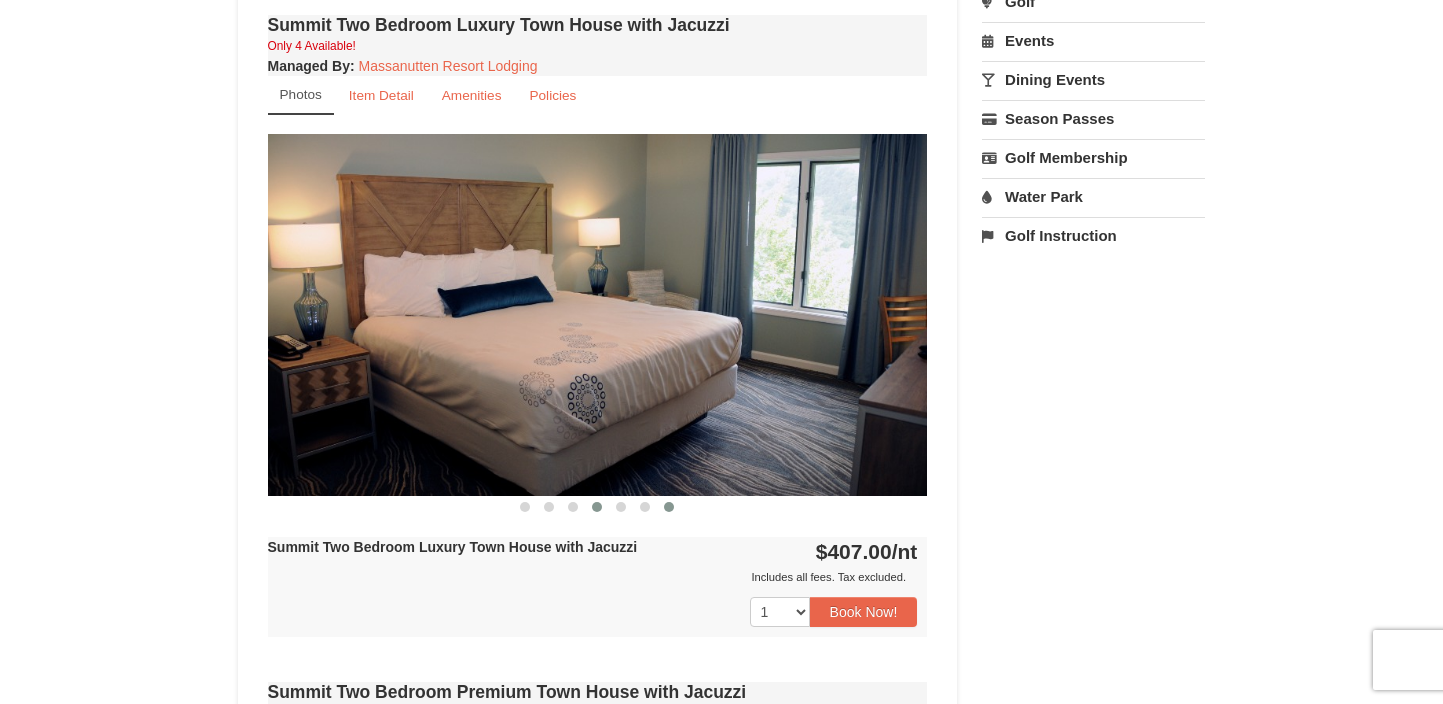 click at bounding box center (669, 507) 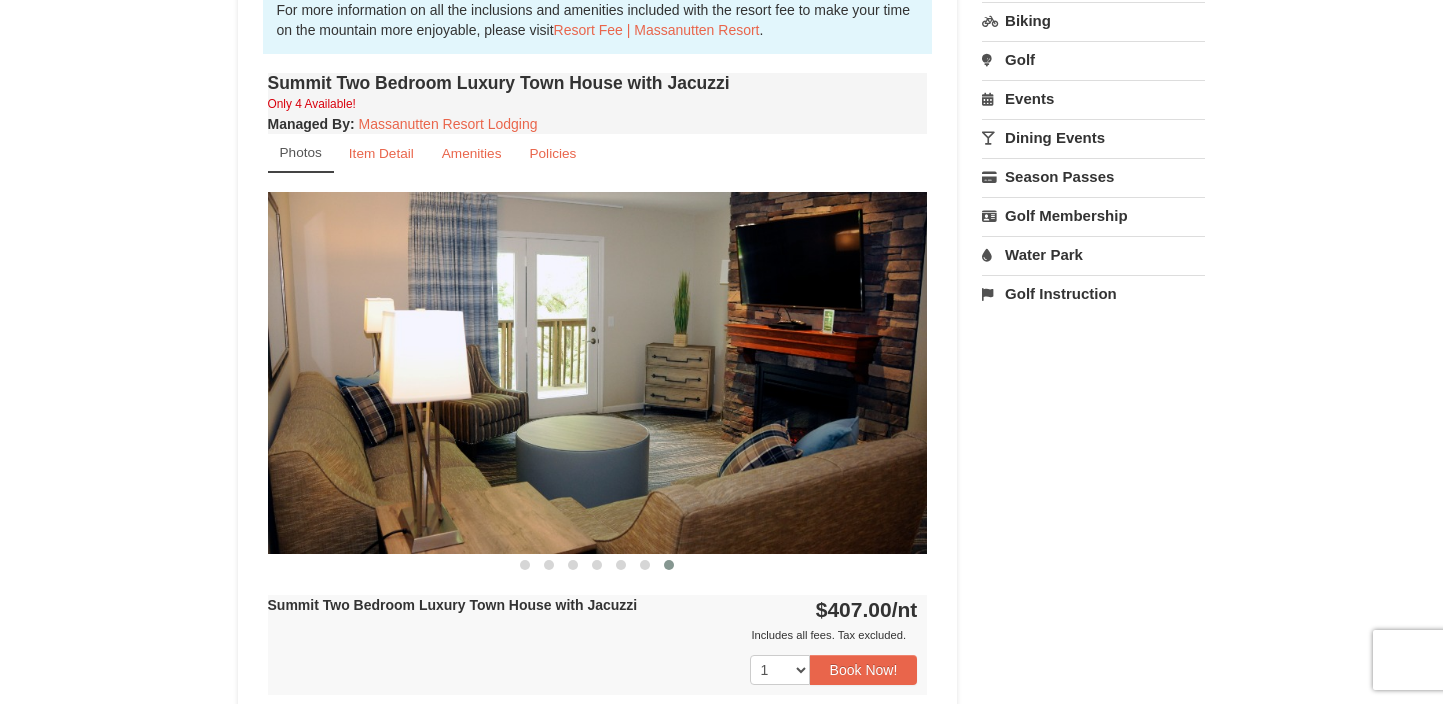scroll, scrollTop: 649, scrollLeft: 0, axis: vertical 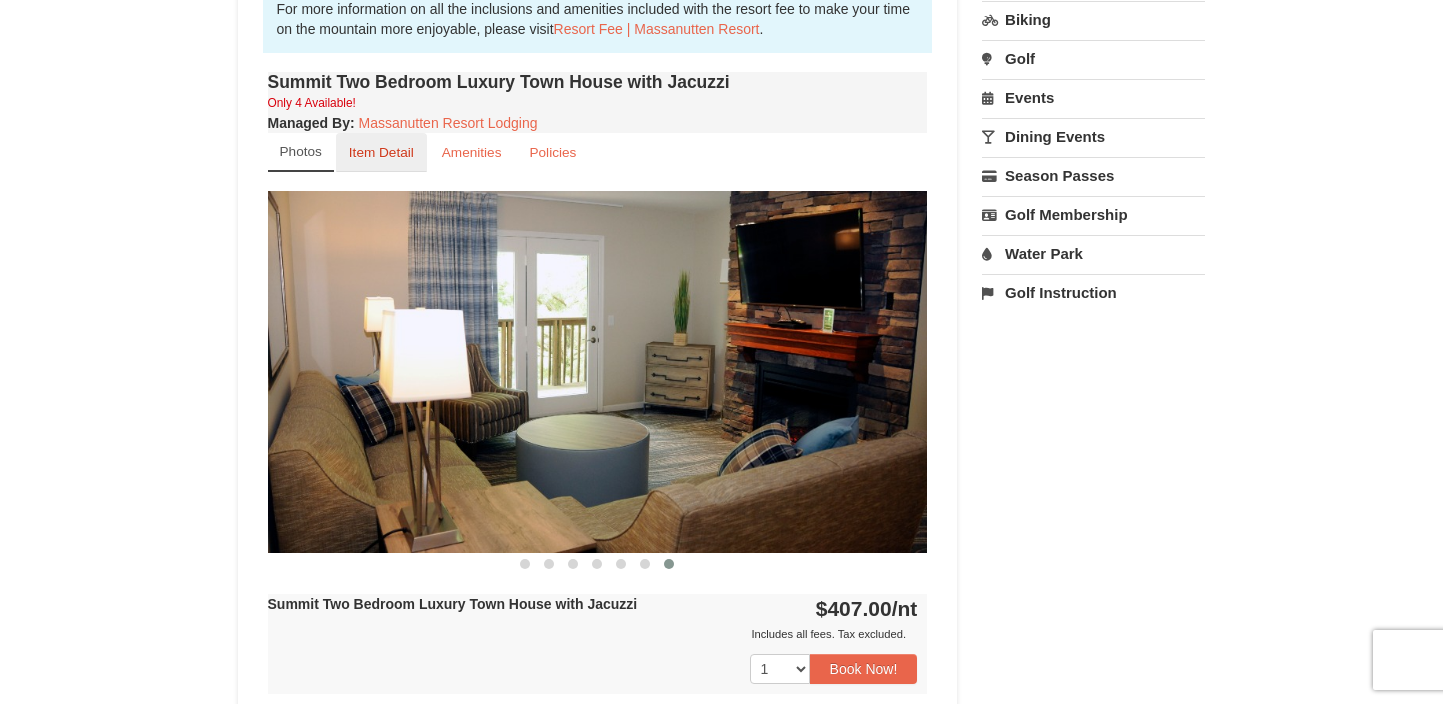 click on "Item Detail" at bounding box center [381, 152] 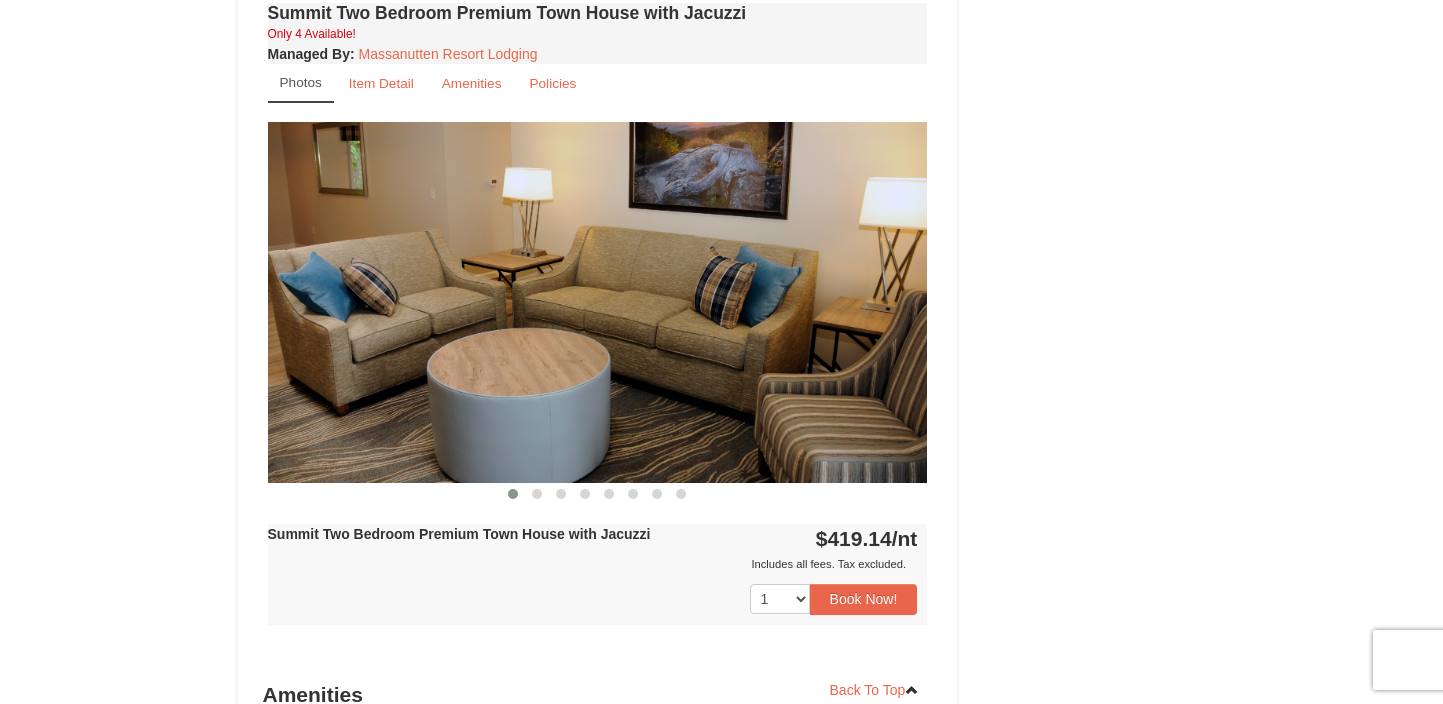 scroll, scrollTop: 1165, scrollLeft: 0, axis: vertical 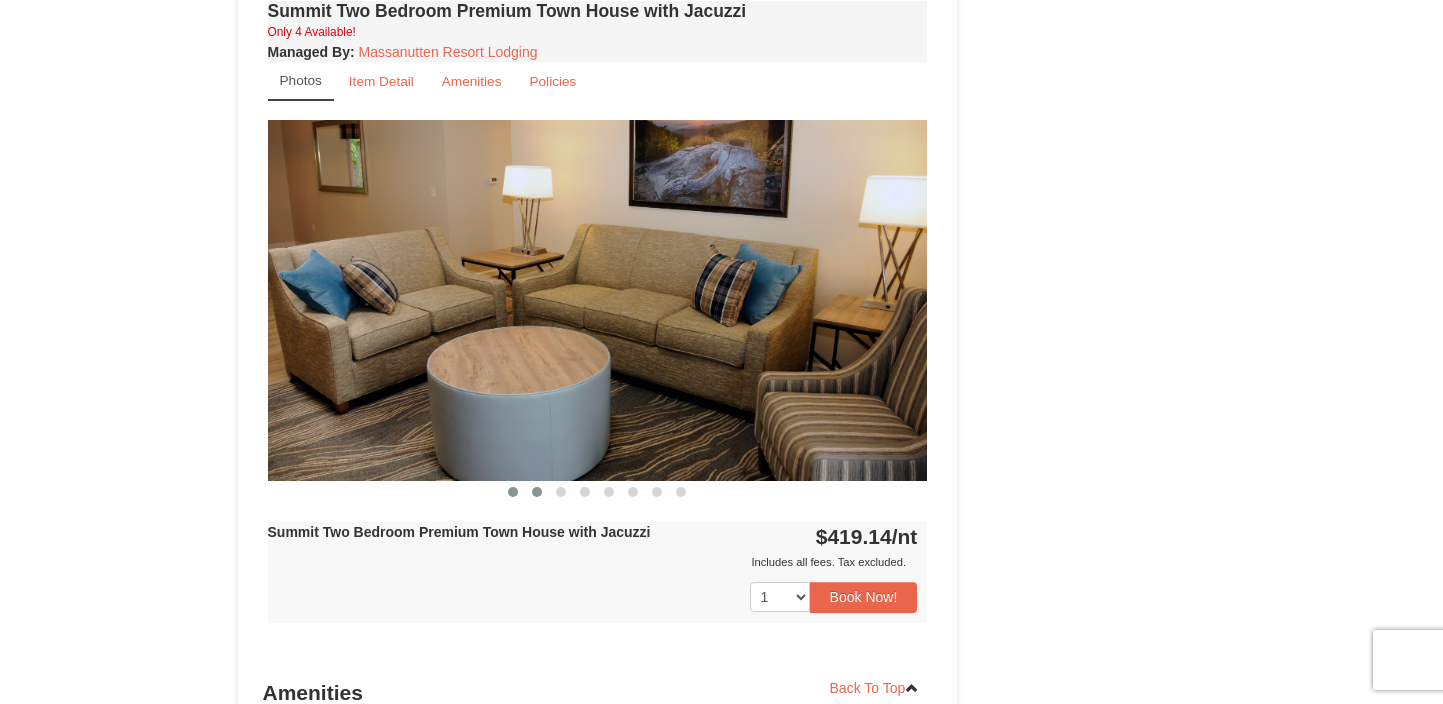 click at bounding box center (537, 492) 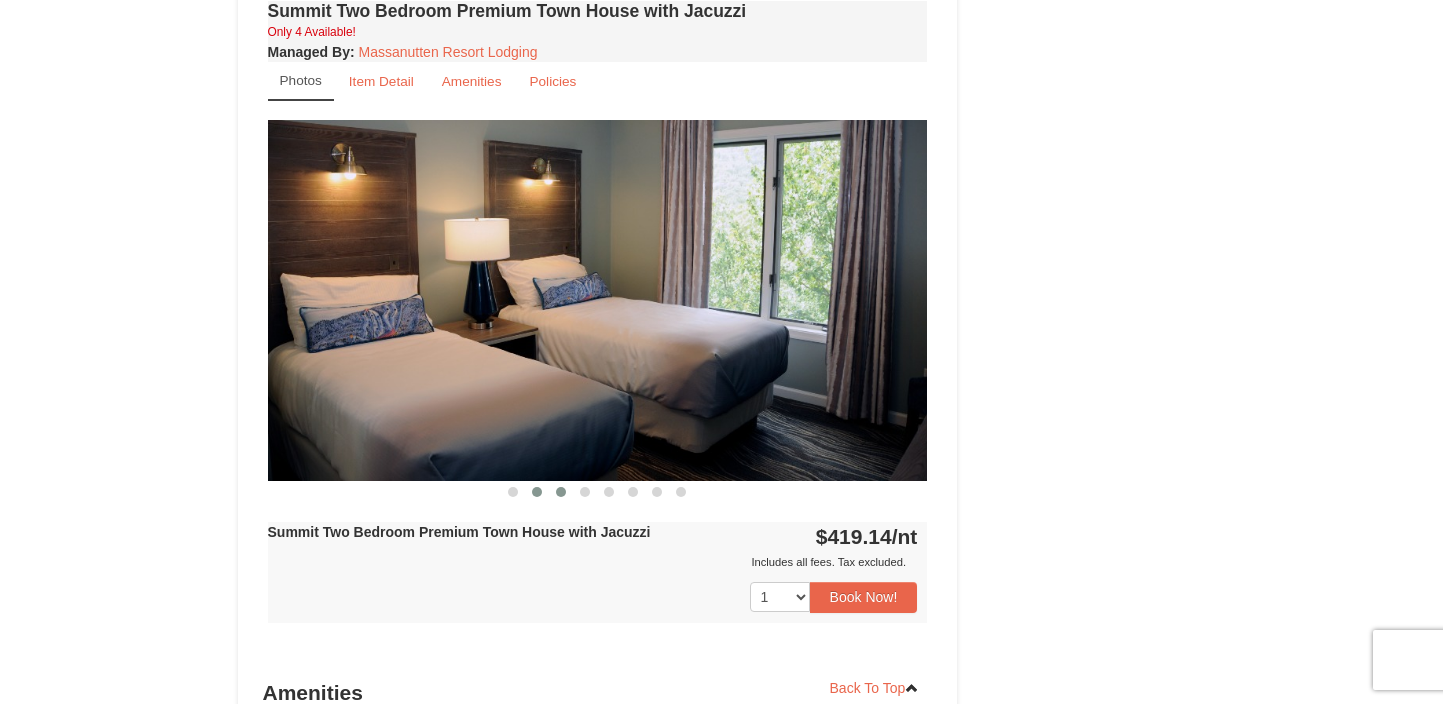 click at bounding box center (561, 492) 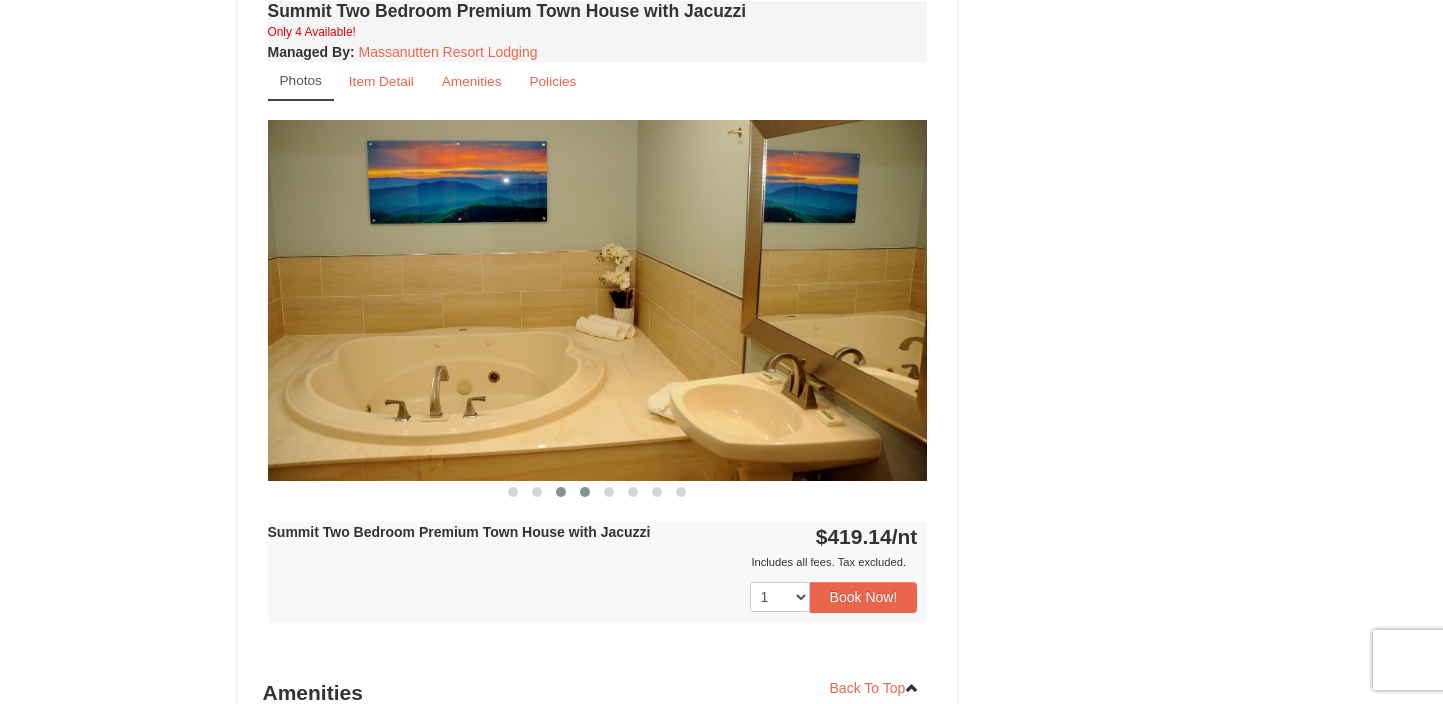 click at bounding box center [585, 492] 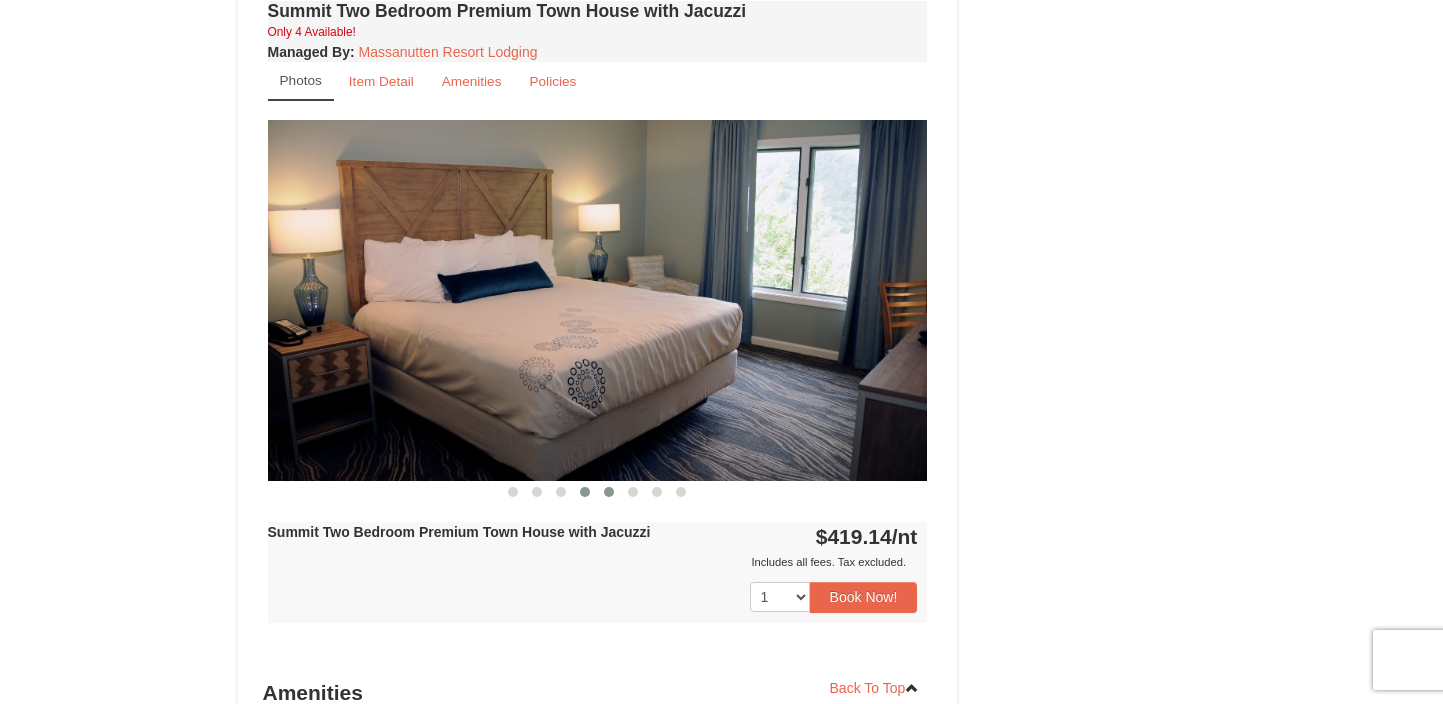 click at bounding box center (609, 492) 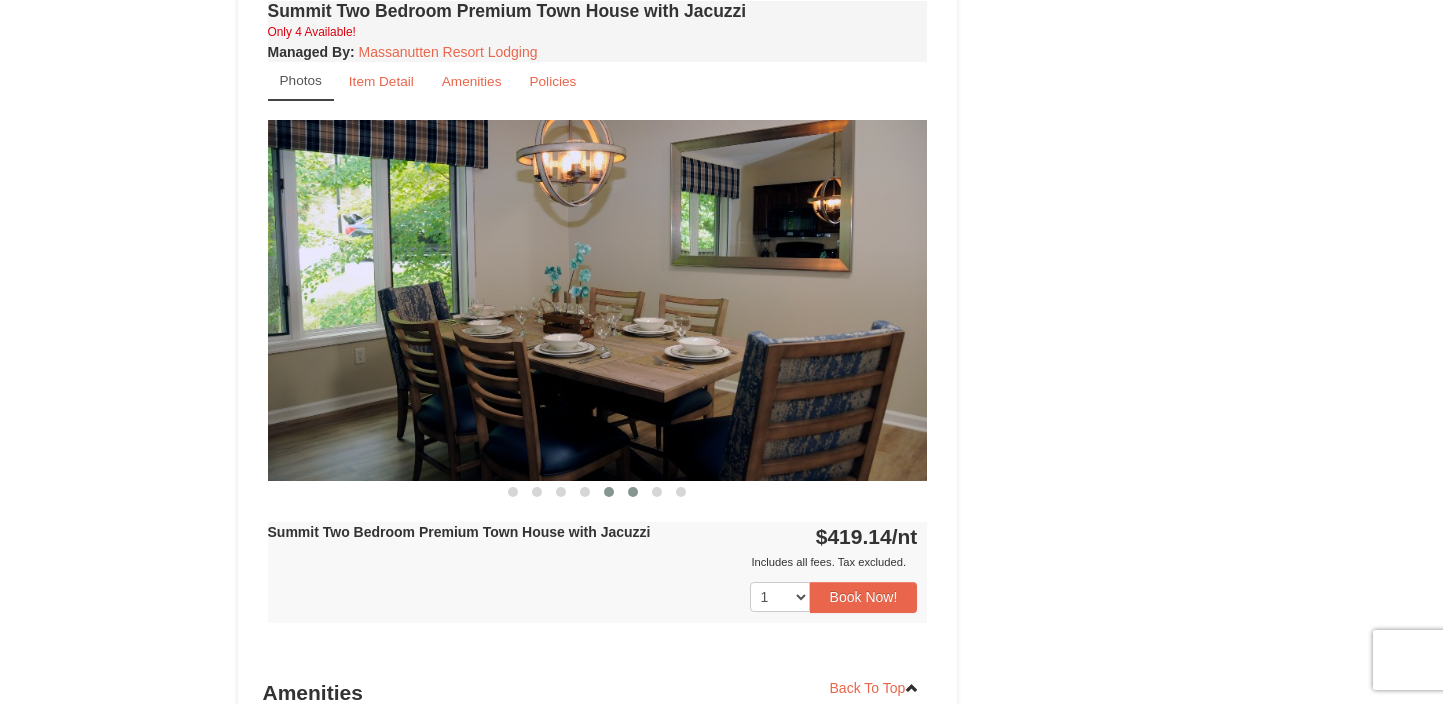 click at bounding box center [633, 492] 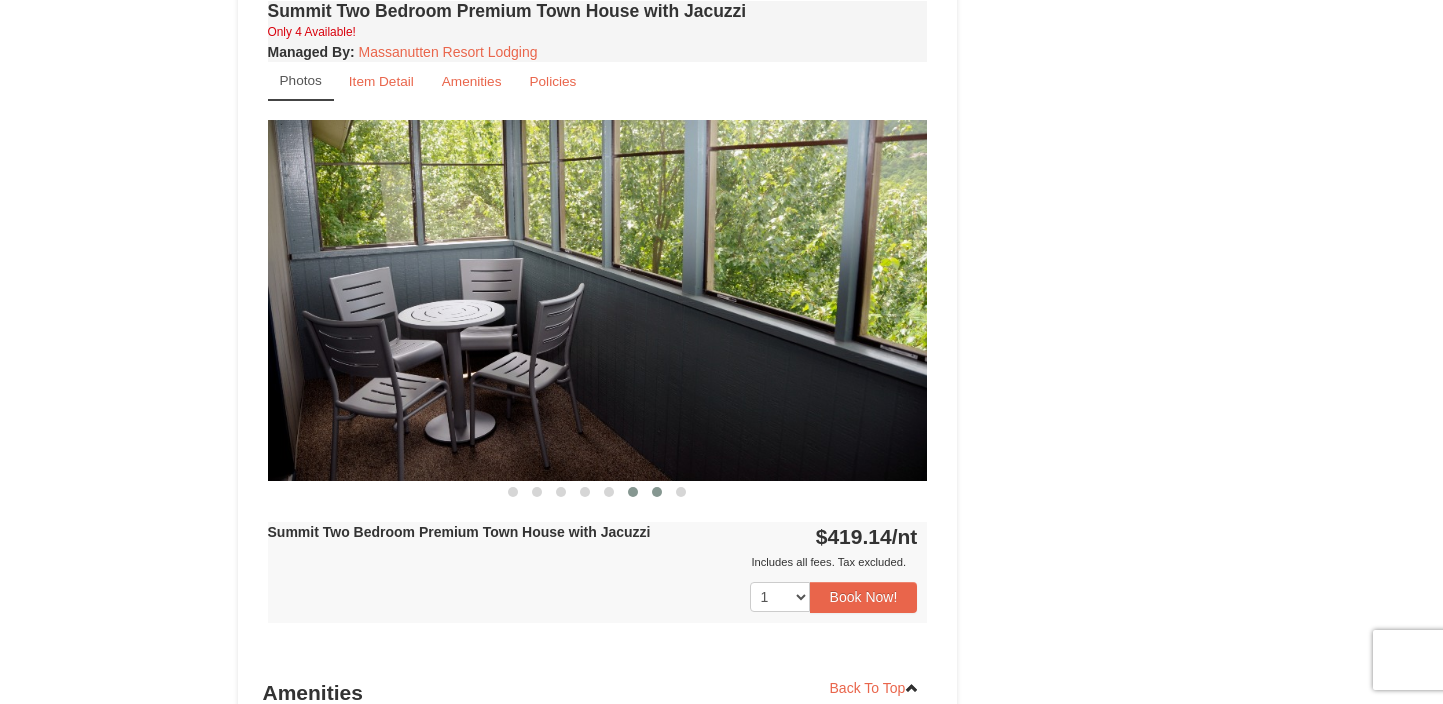 click at bounding box center (657, 492) 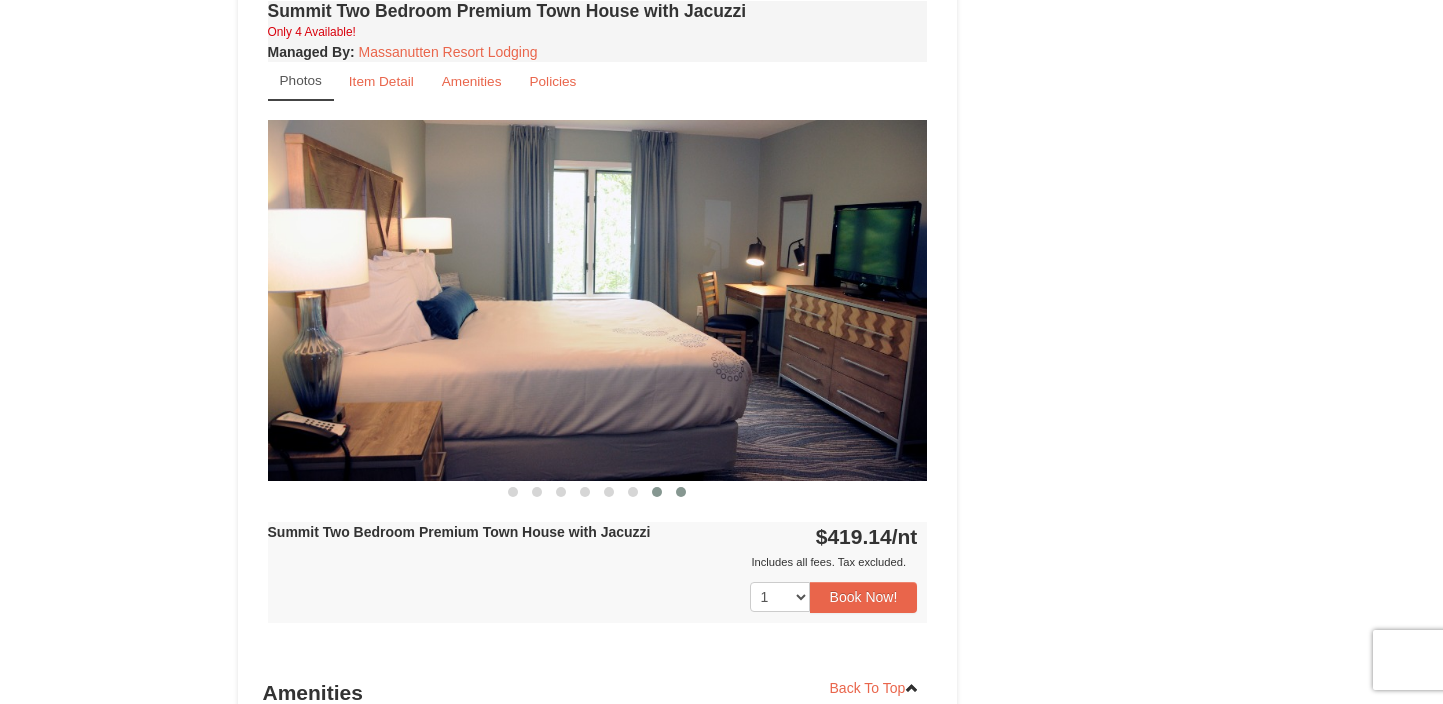 click at bounding box center (681, 492) 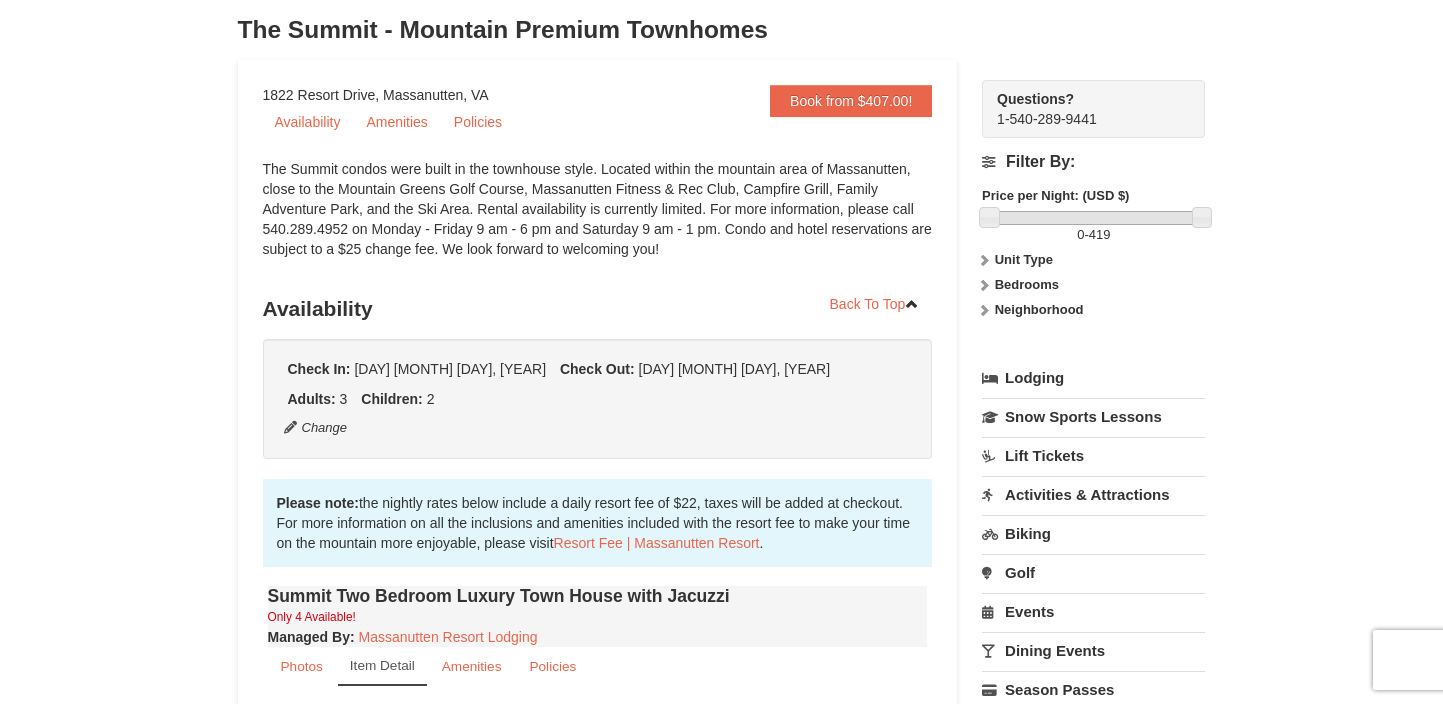 scroll, scrollTop: 0, scrollLeft: 0, axis: both 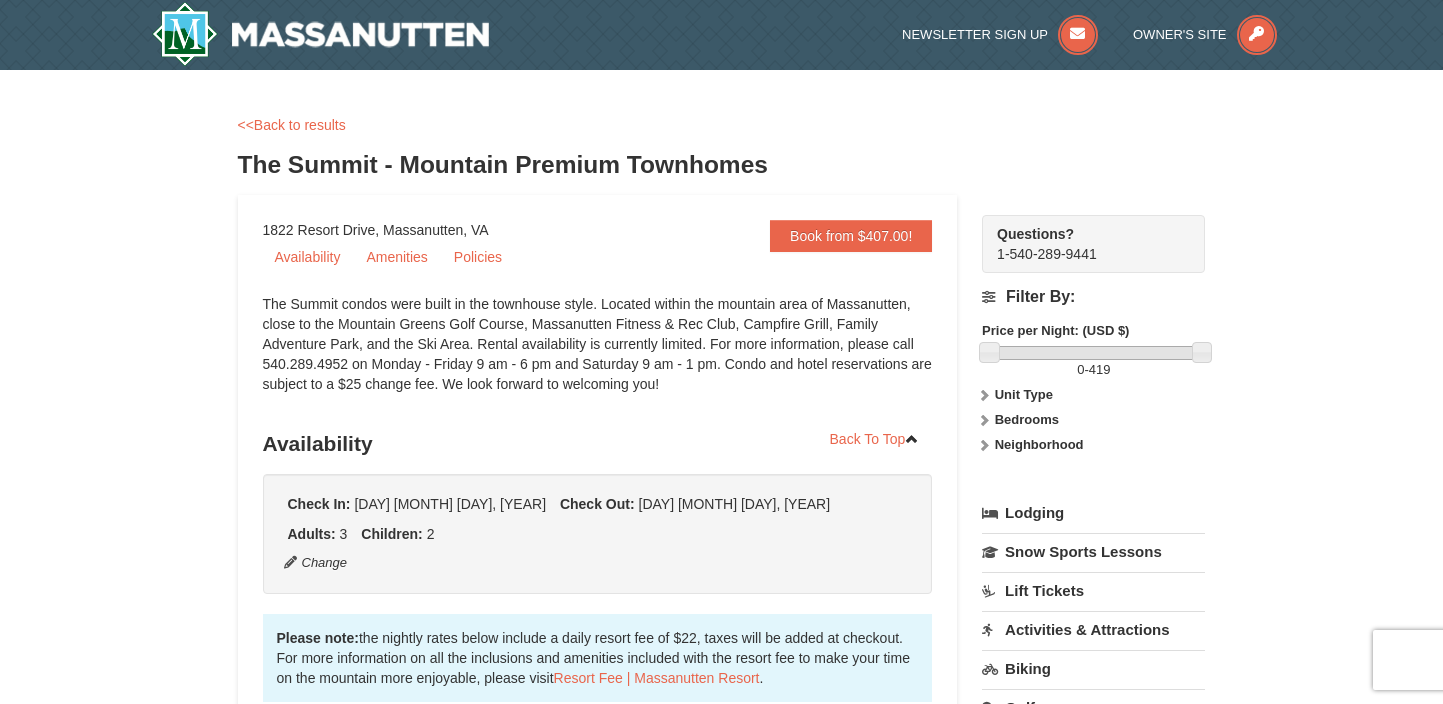 click on "Book from $407.00!
1822 Resort Drive,
Massanutten,
VA
Availability
Amenities
Policies
‹ ›
Back To Top
Availability" at bounding box center [598, 1202] 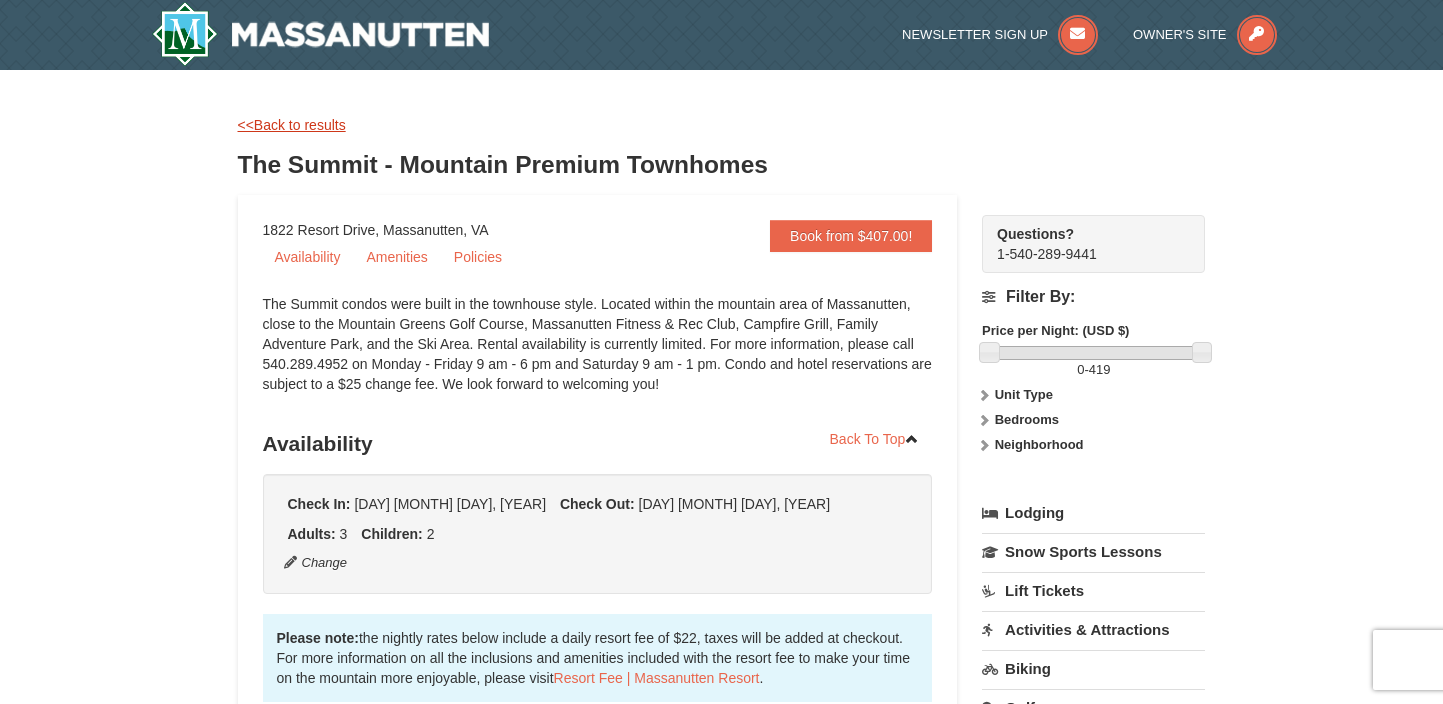click on "<<Back to results" at bounding box center [292, 125] 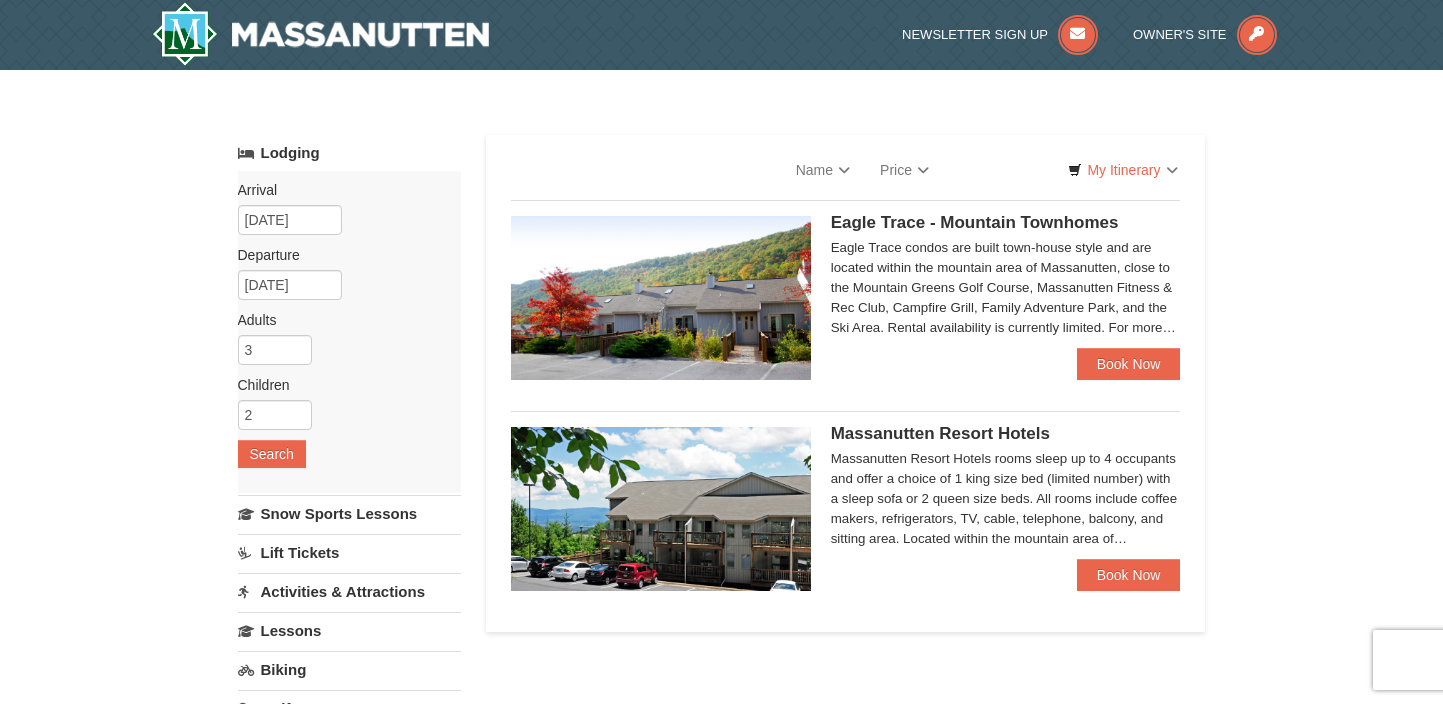 scroll, scrollTop: 182, scrollLeft: 0, axis: vertical 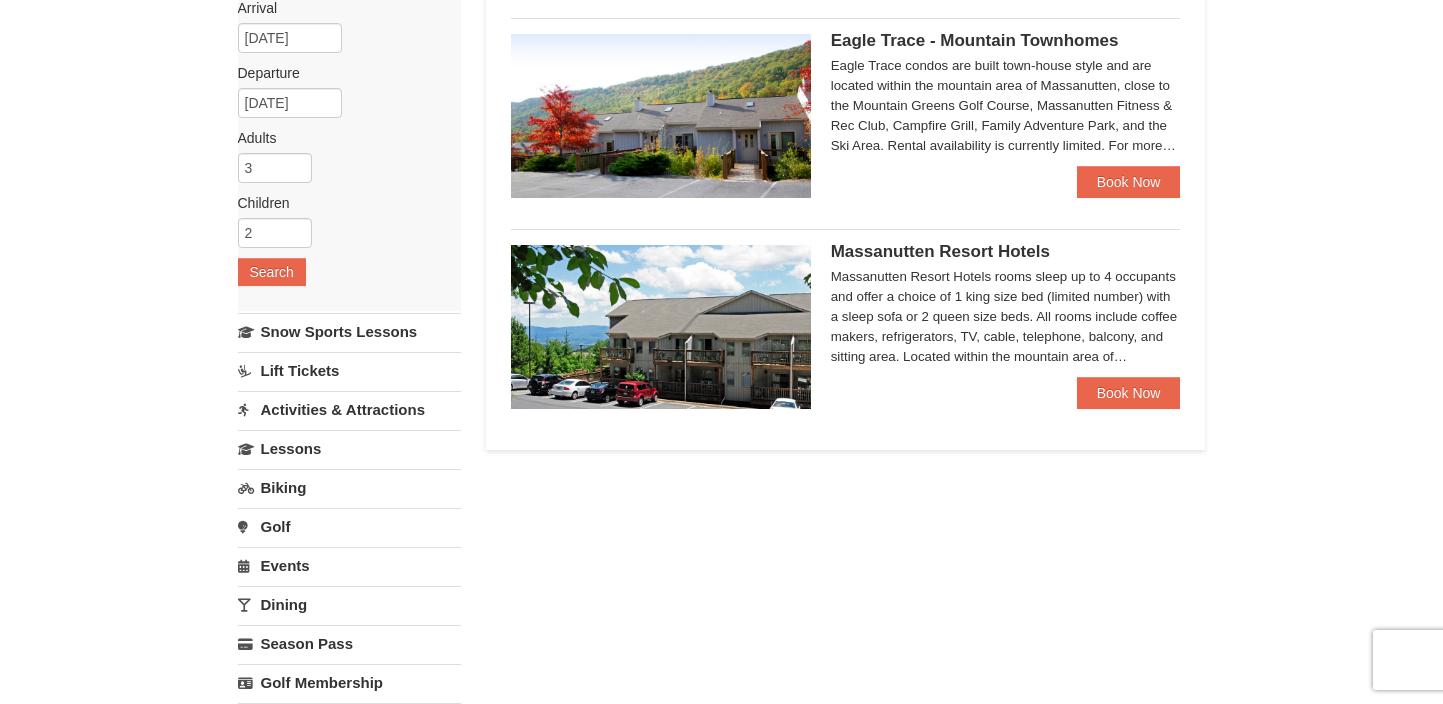 select on "8" 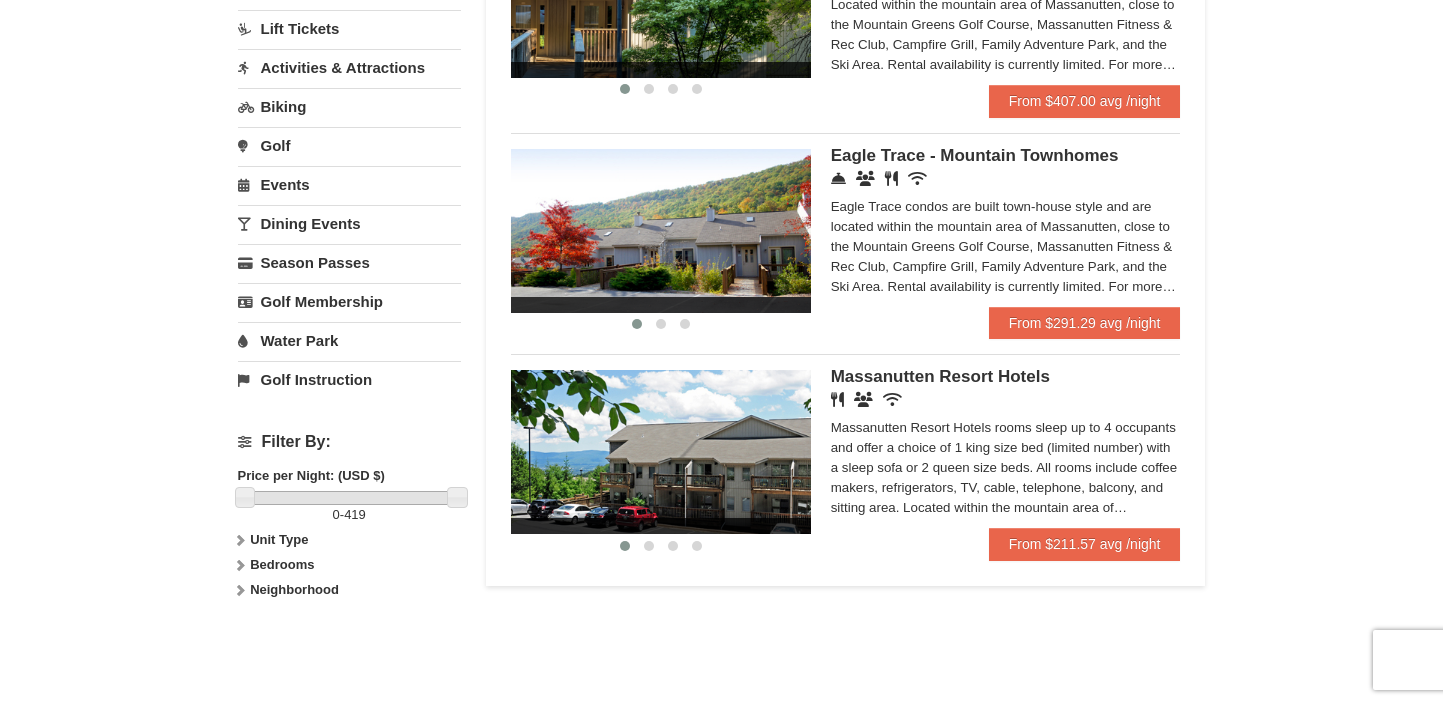 scroll, scrollTop: 535, scrollLeft: 0, axis: vertical 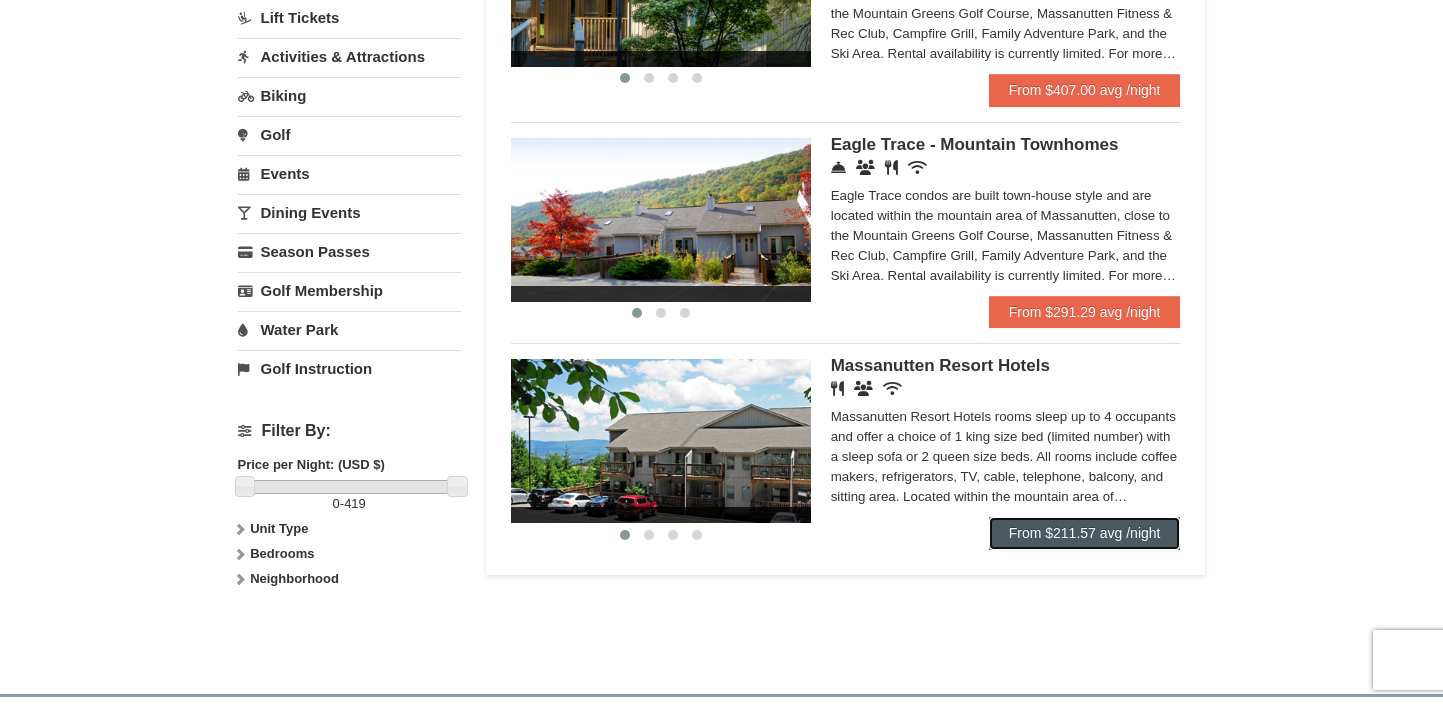 click on "From $211.57 avg /night" at bounding box center [1085, 533] 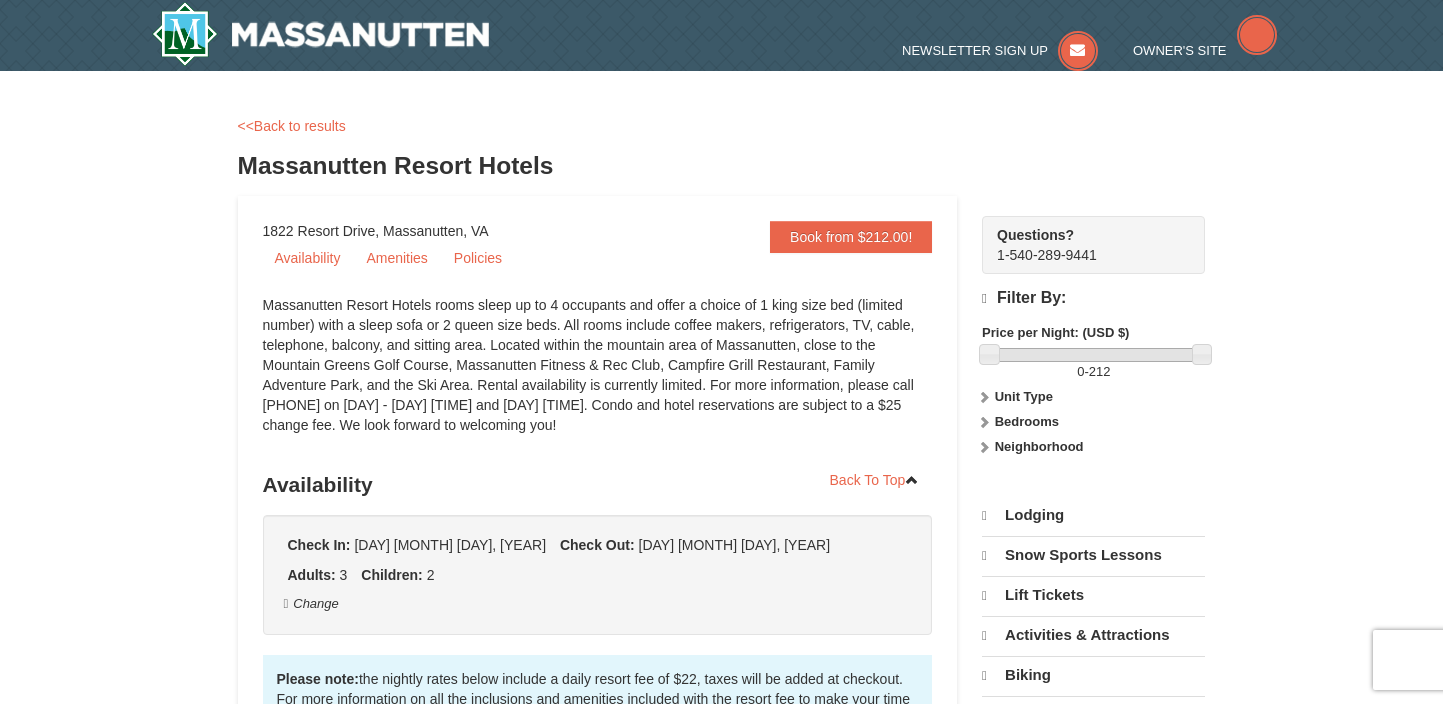 scroll, scrollTop: 0, scrollLeft: 0, axis: both 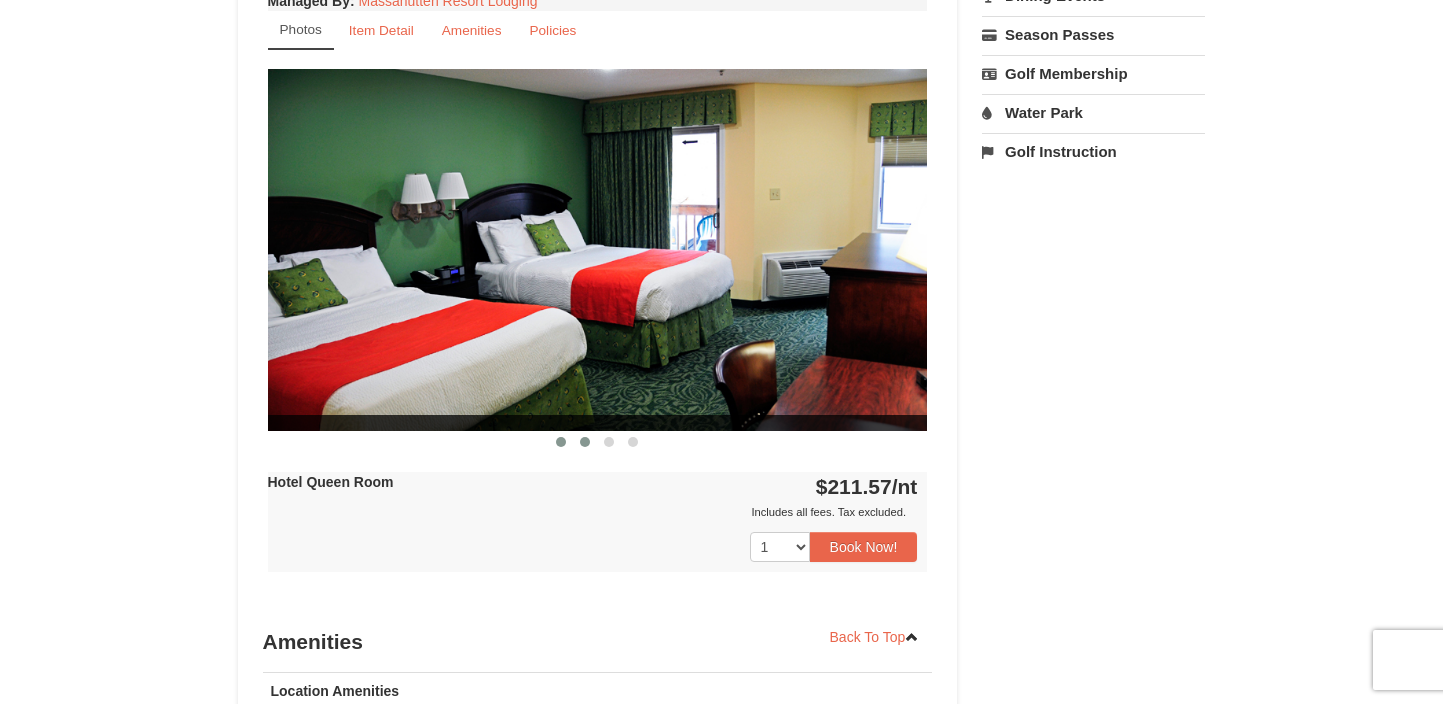 click at bounding box center [585, 442] 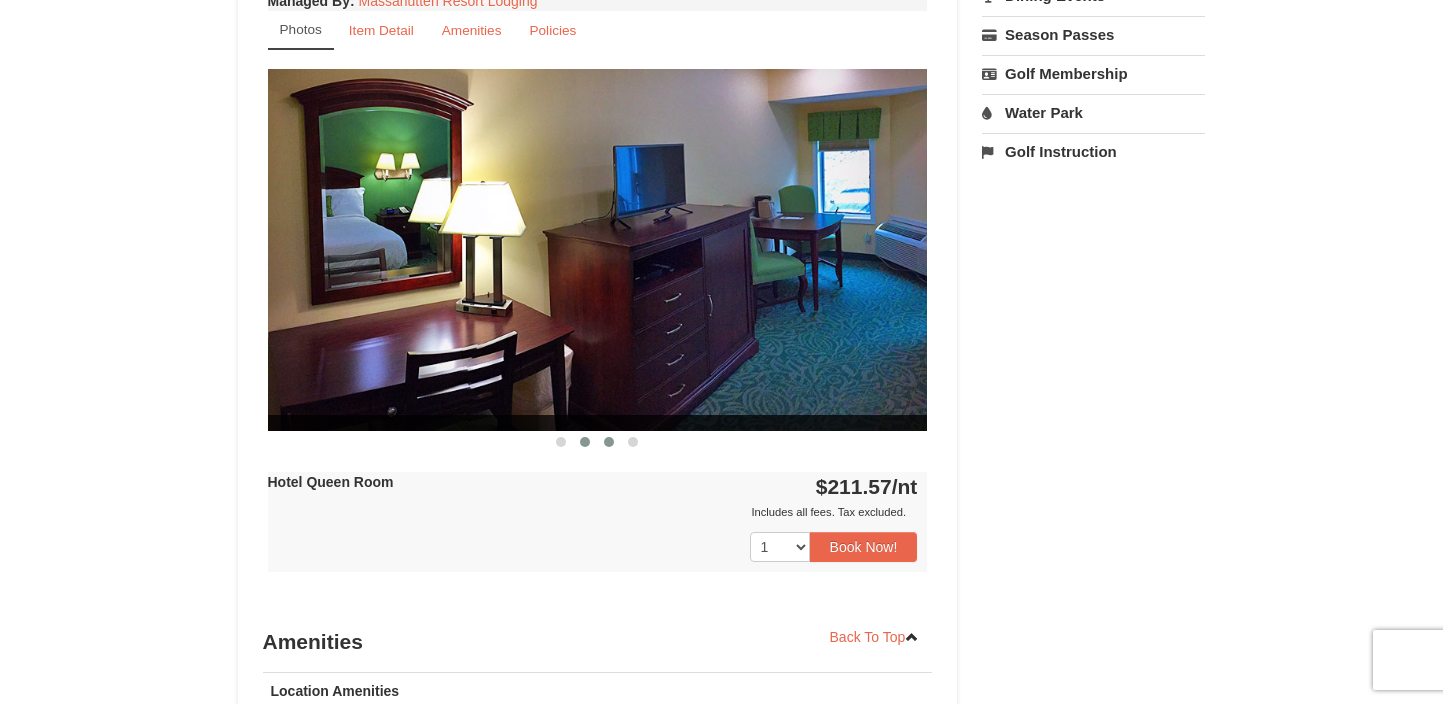 click at bounding box center [609, 442] 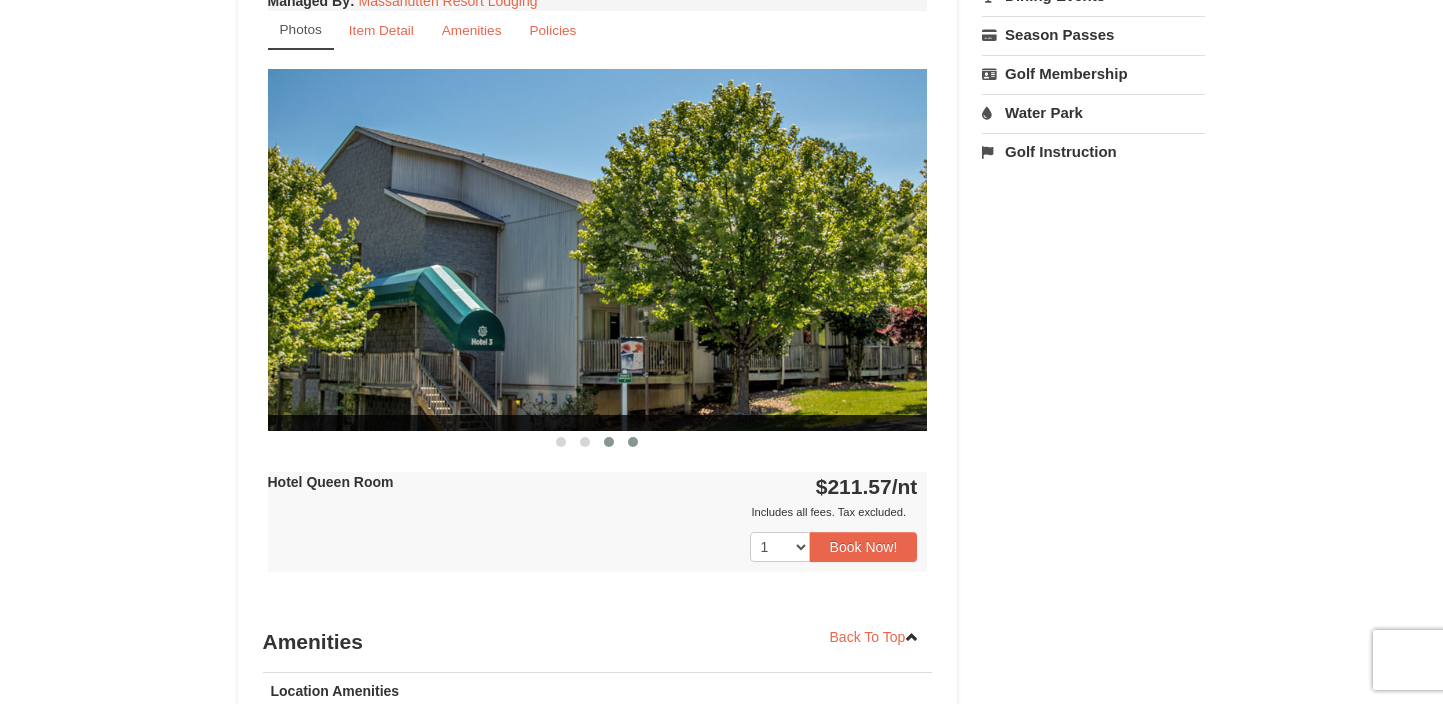 click at bounding box center [633, 442] 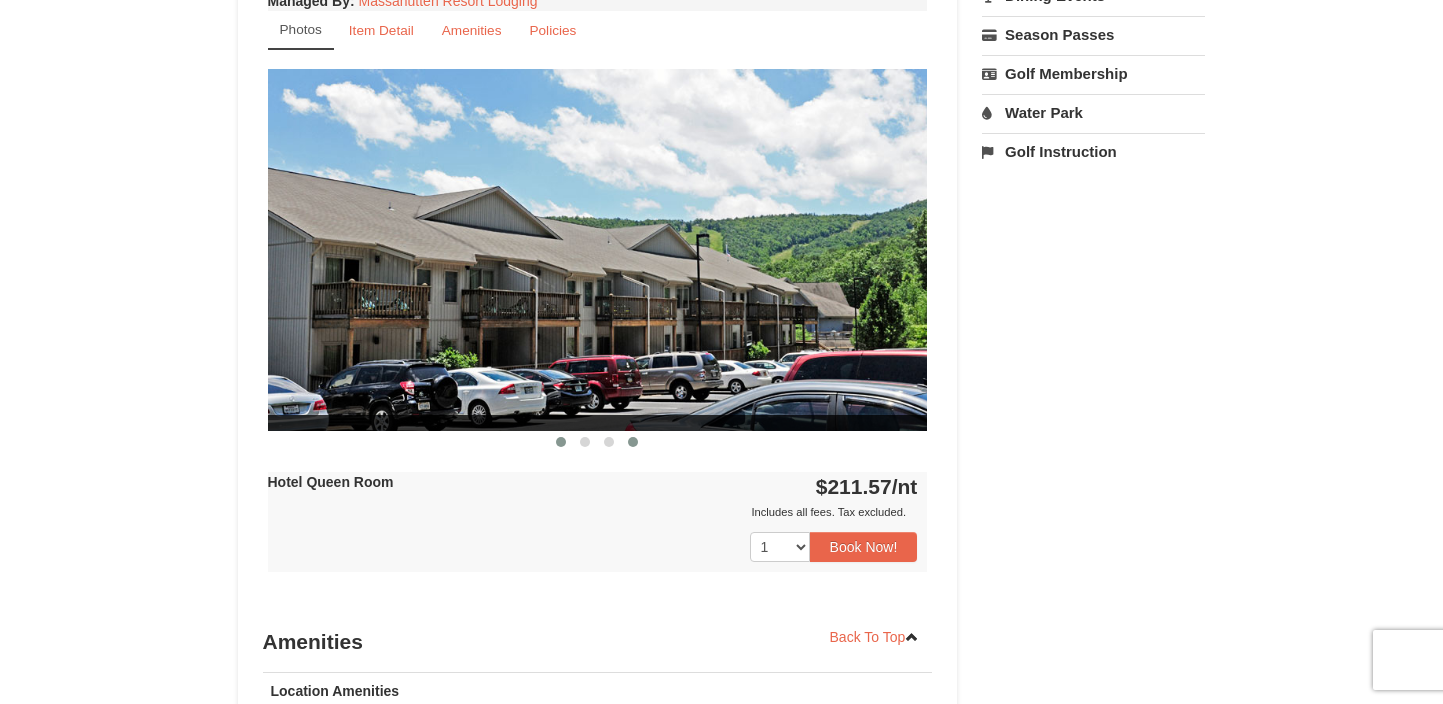 click at bounding box center [561, 442] 